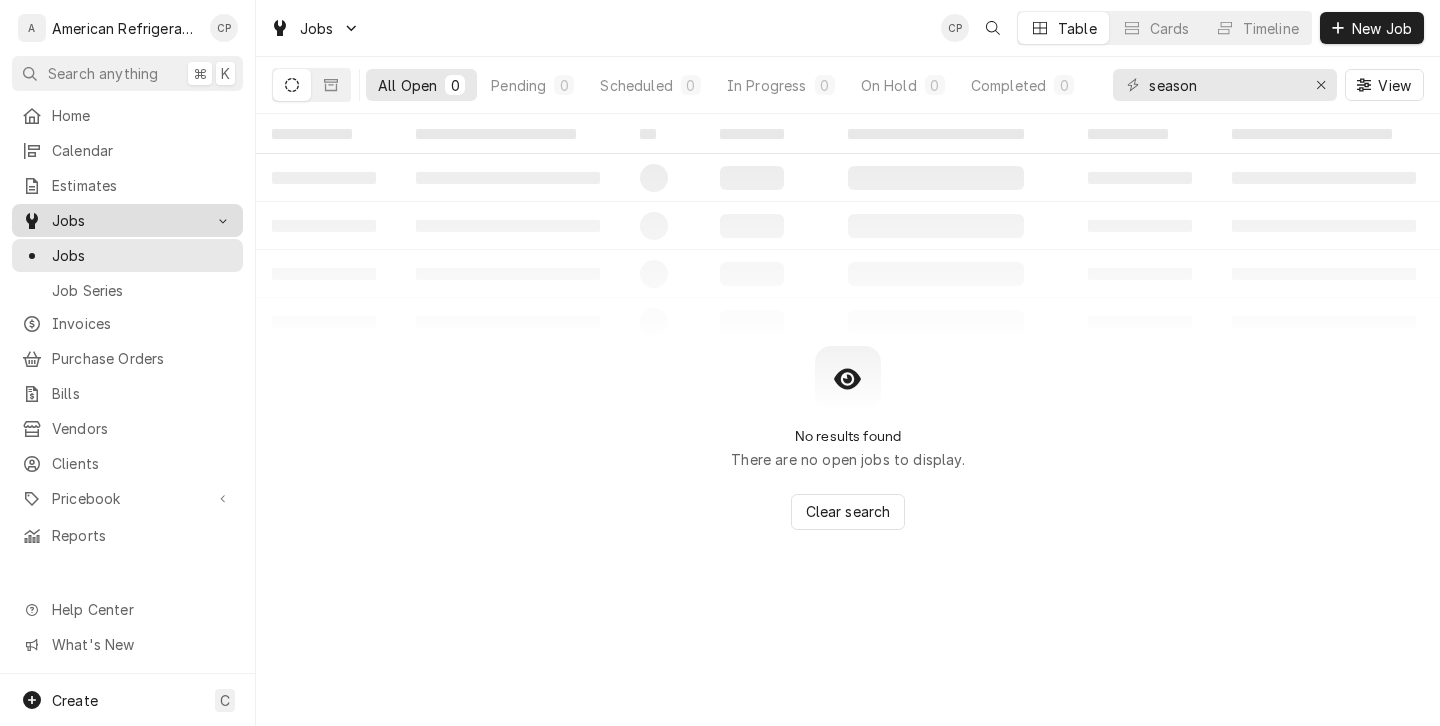 scroll, scrollTop: 0, scrollLeft: 0, axis: both 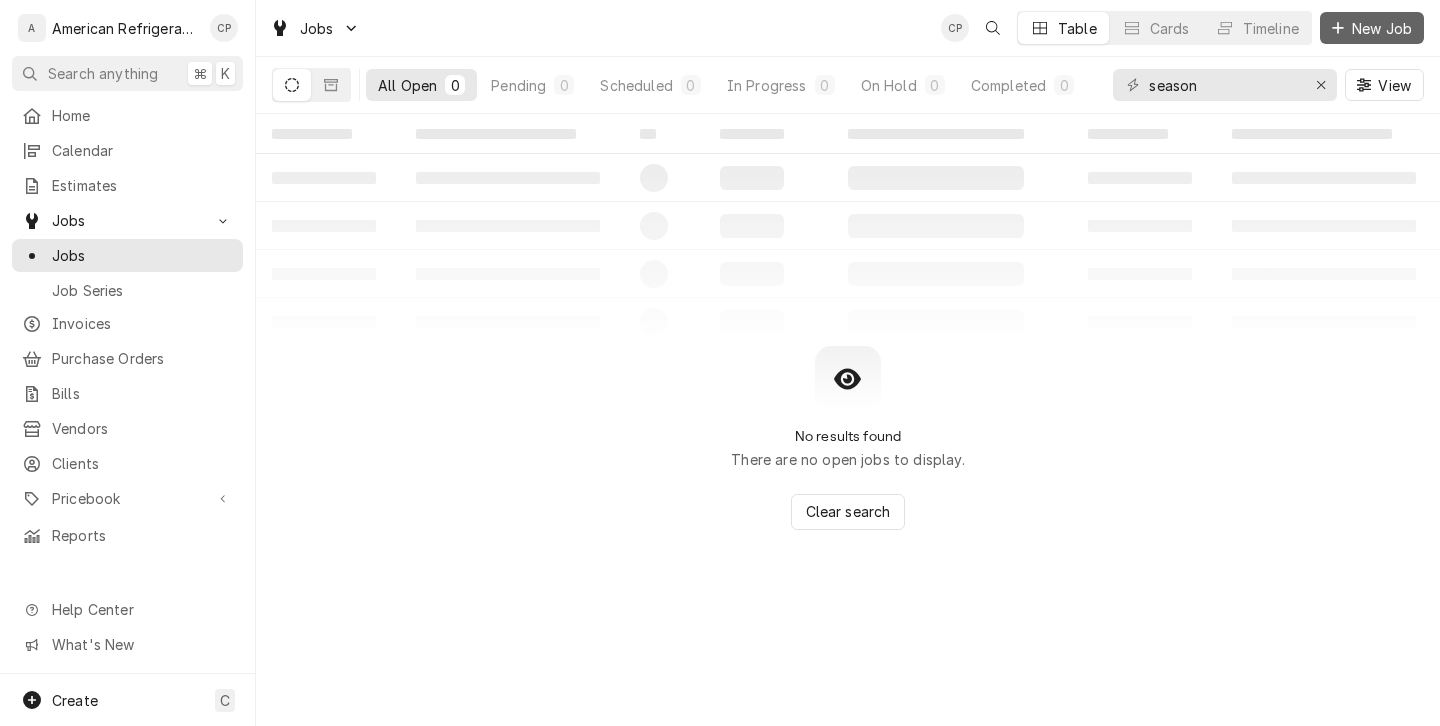 click on "New Job" at bounding box center [1382, 28] 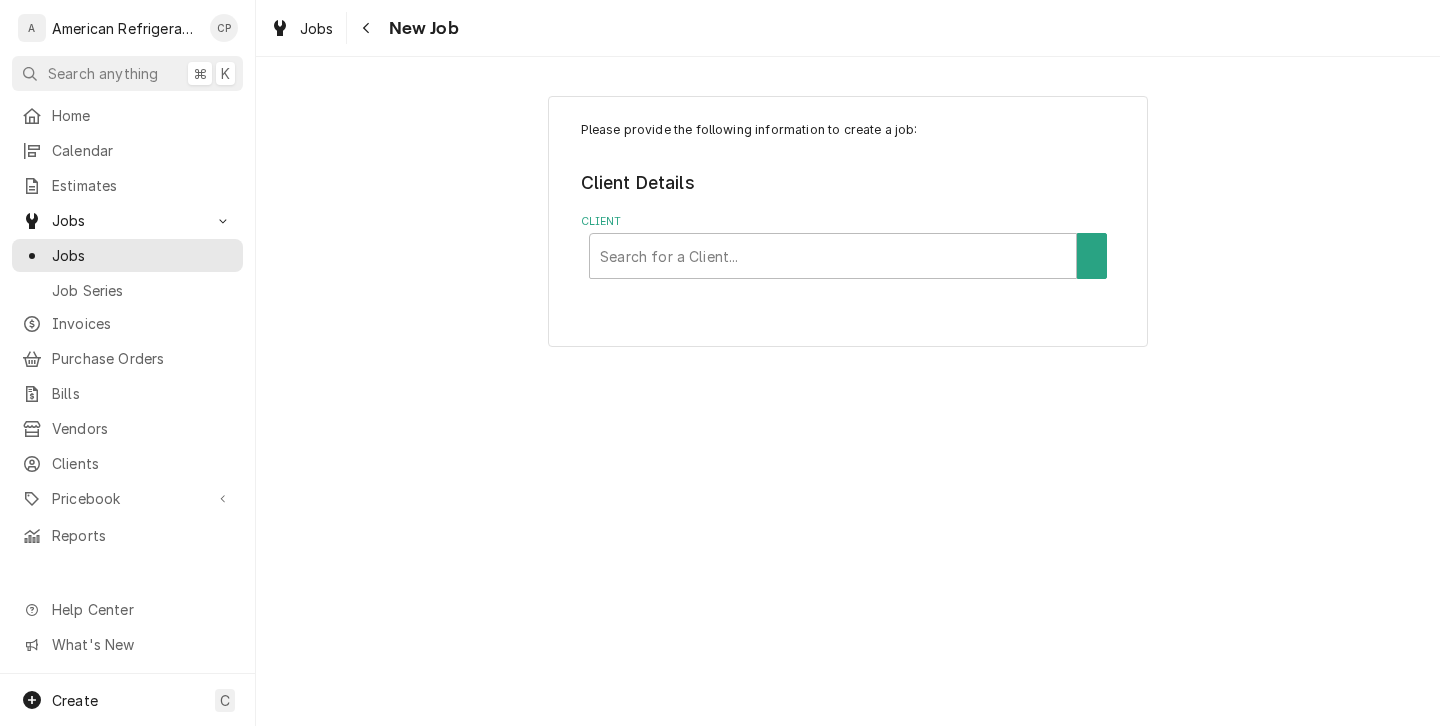 scroll, scrollTop: 0, scrollLeft: 0, axis: both 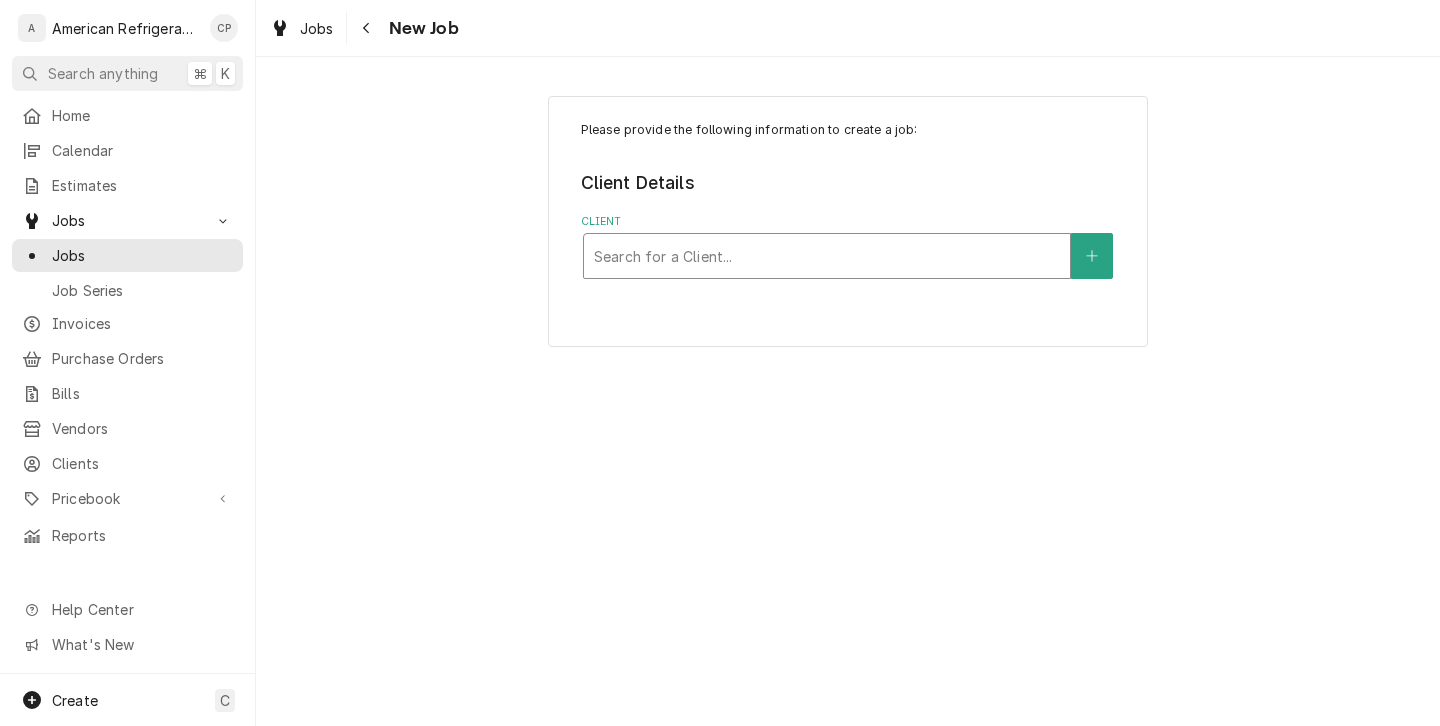 click at bounding box center [827, 256] 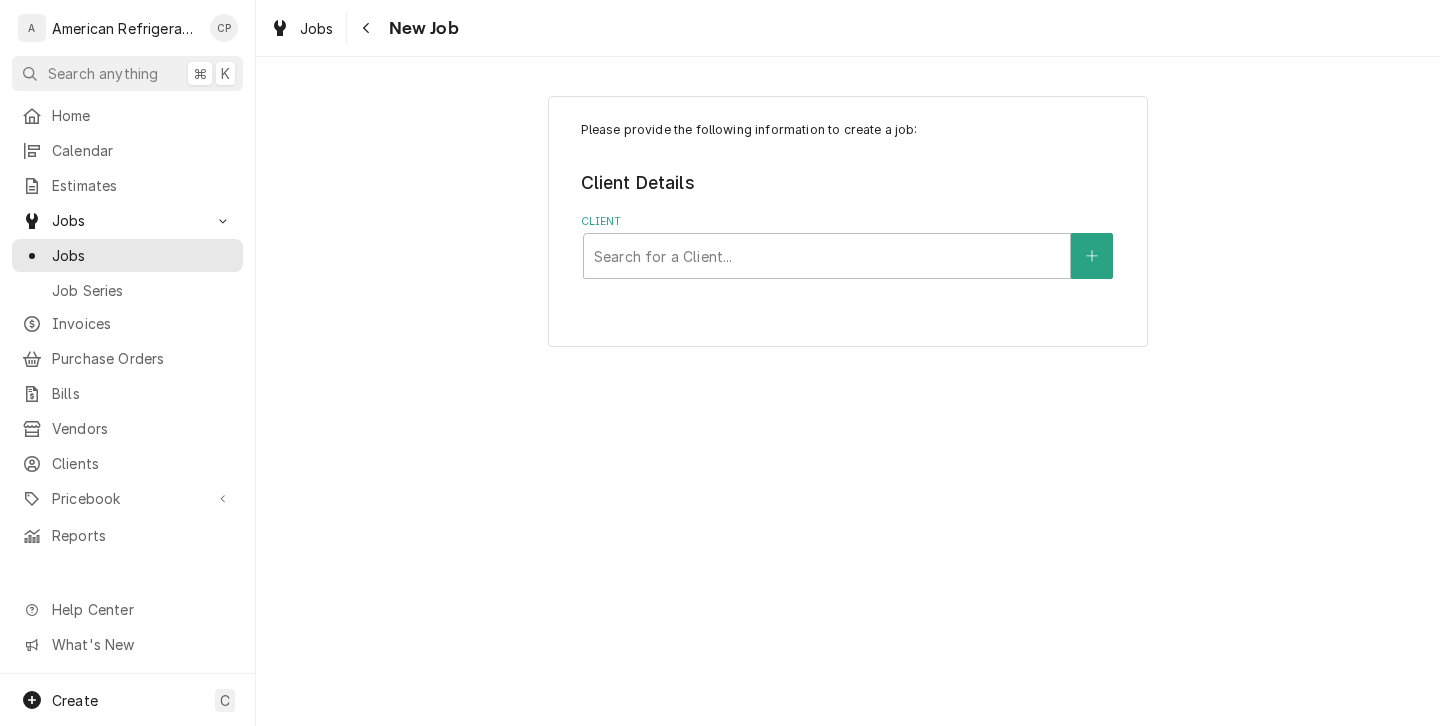 click on "Please provide the following information to create a job: Client Details Client Search for a Client..." at bounding box center [848, 221] 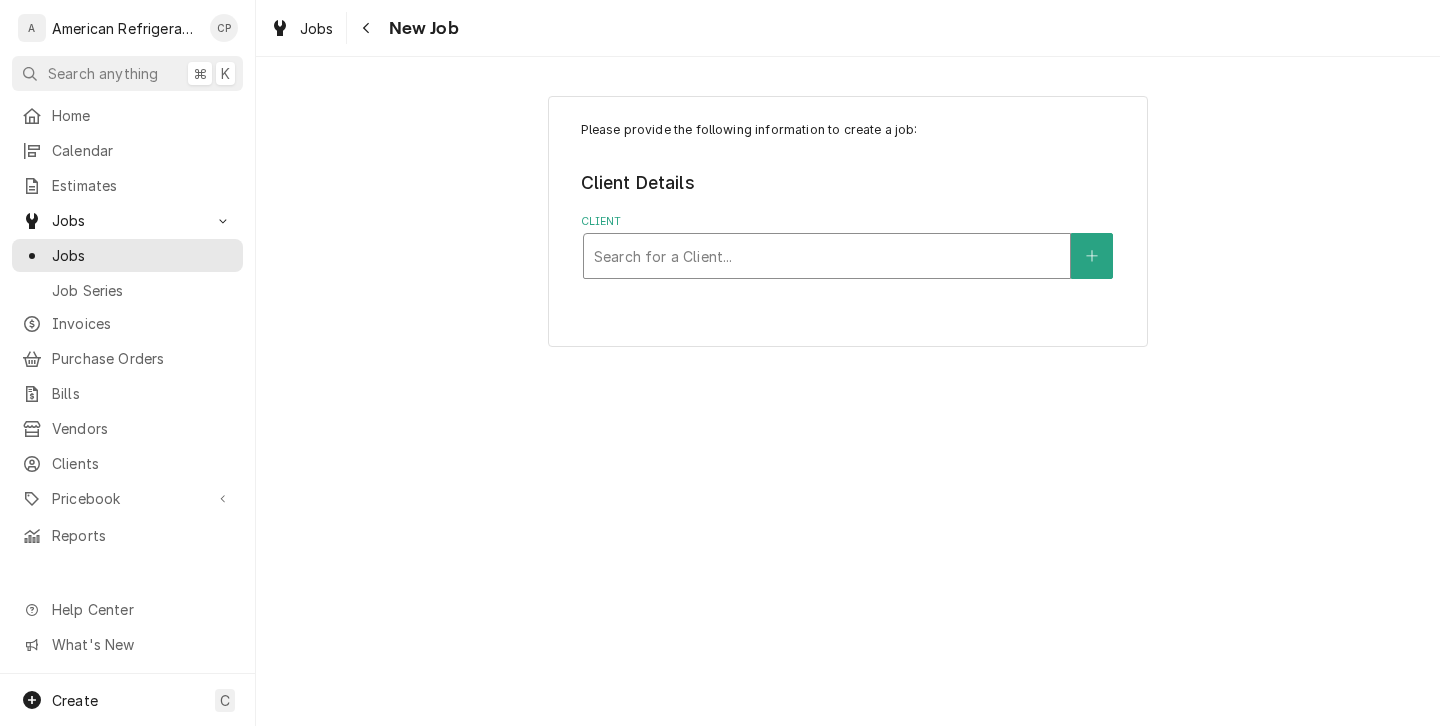click at bounding box center [827, 256] 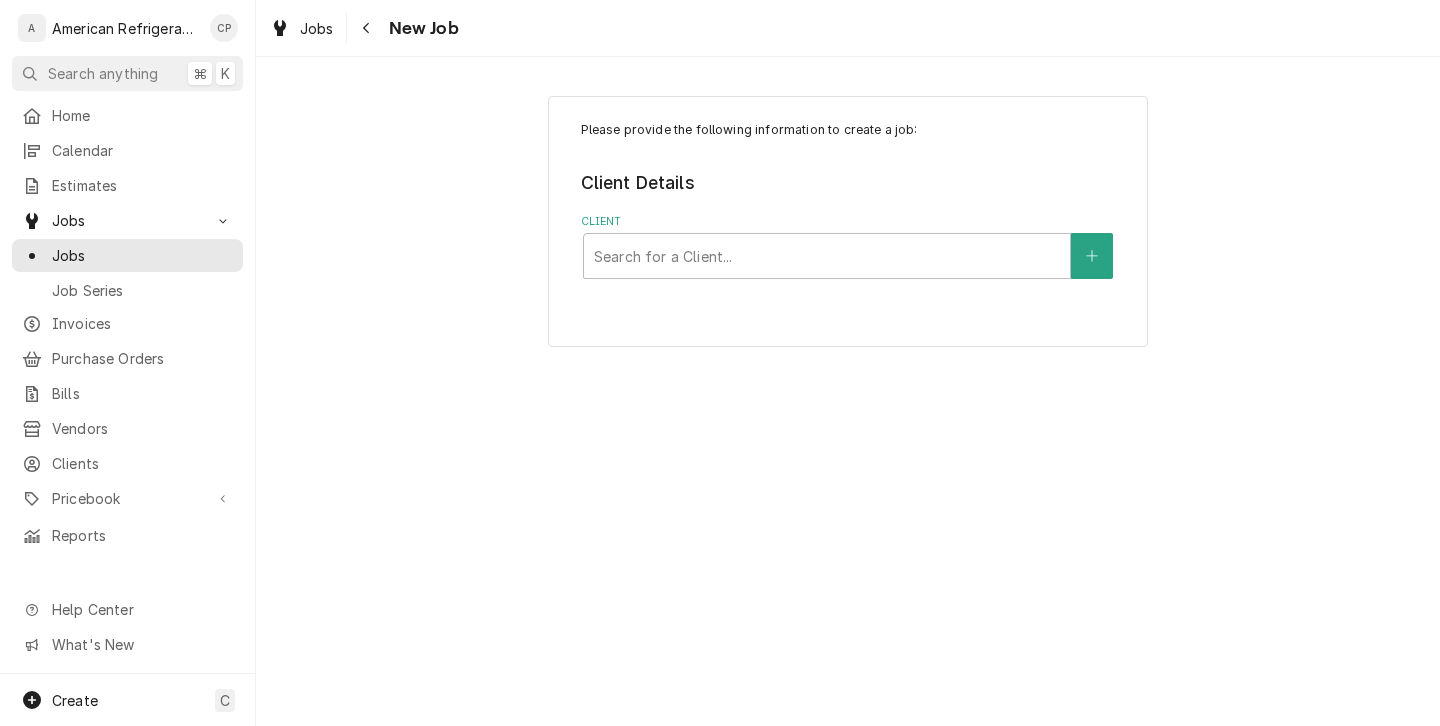 click on "Please provide the following information to create a job: Client Details Client Search for a Client..." at bounding box center (848, 221) 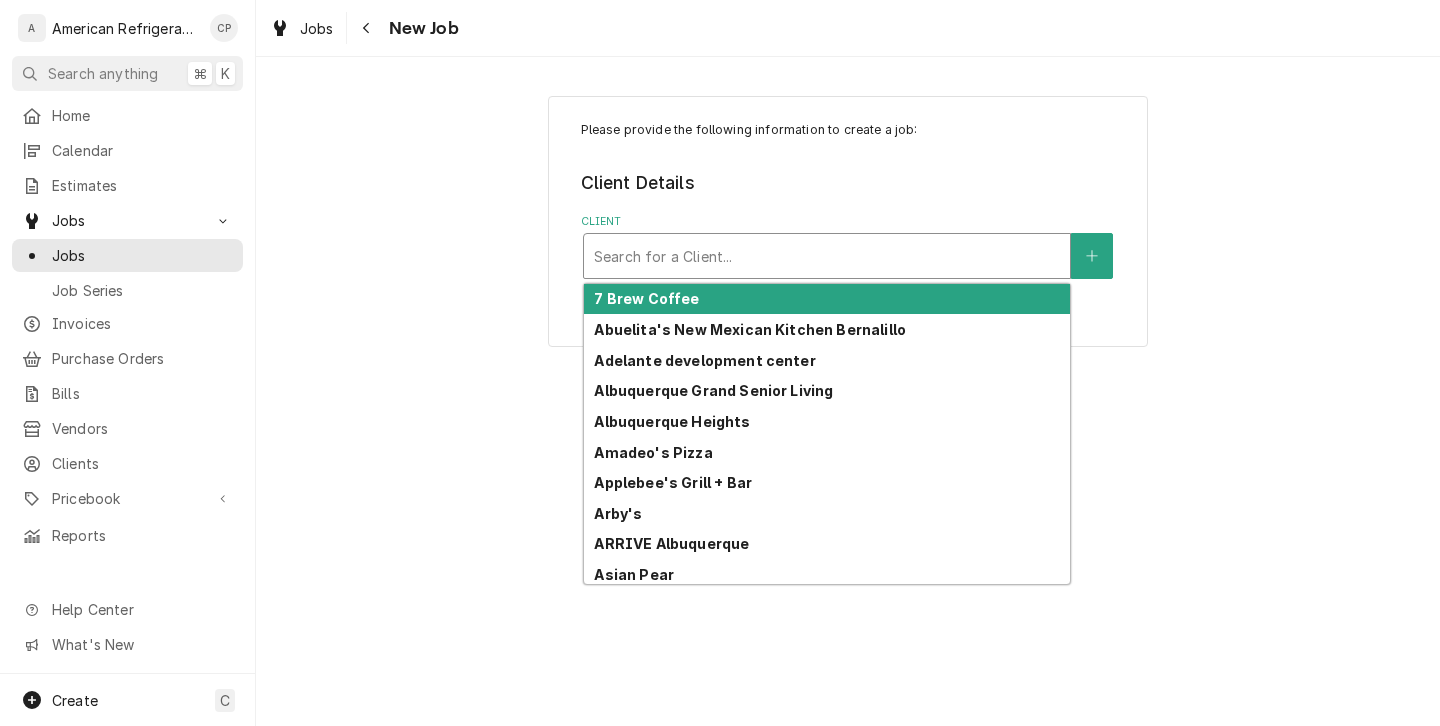 click at bounding box center (827, 256) 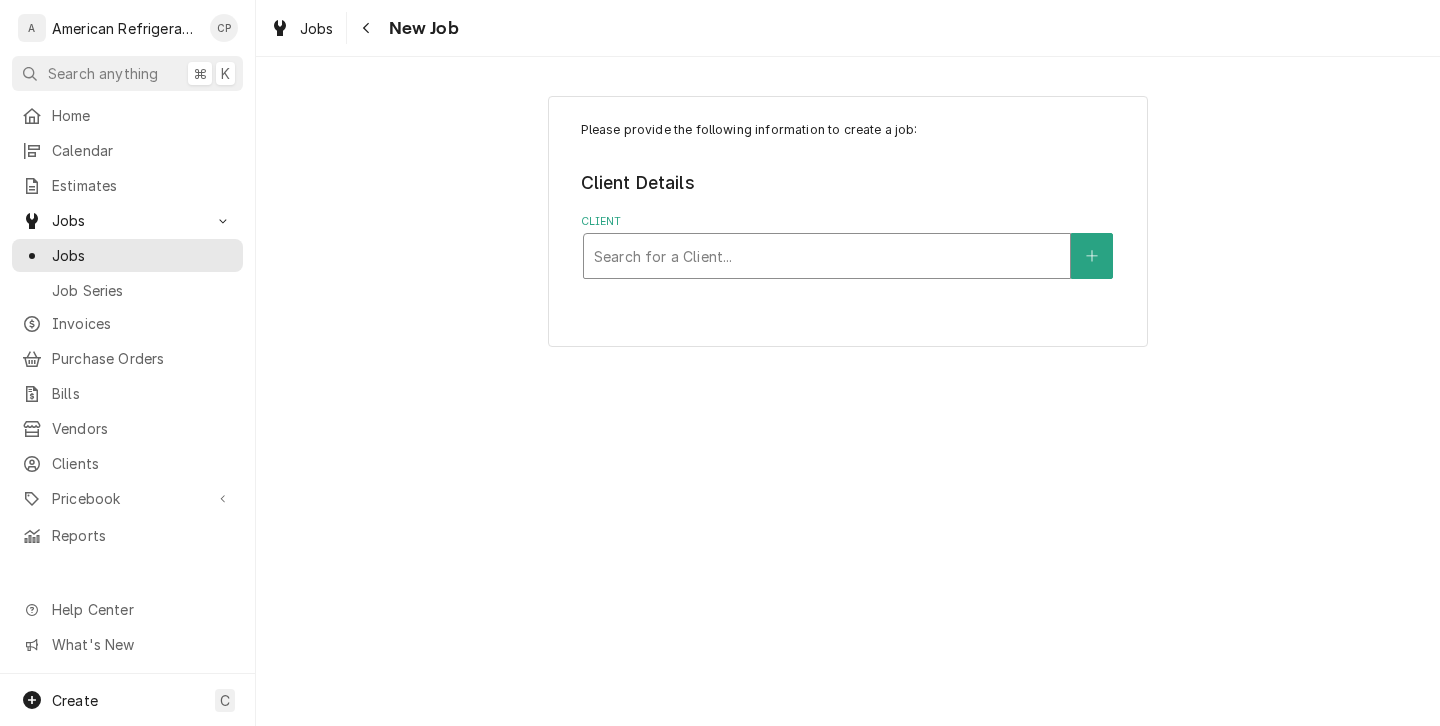click at bounding box center [827, 256] 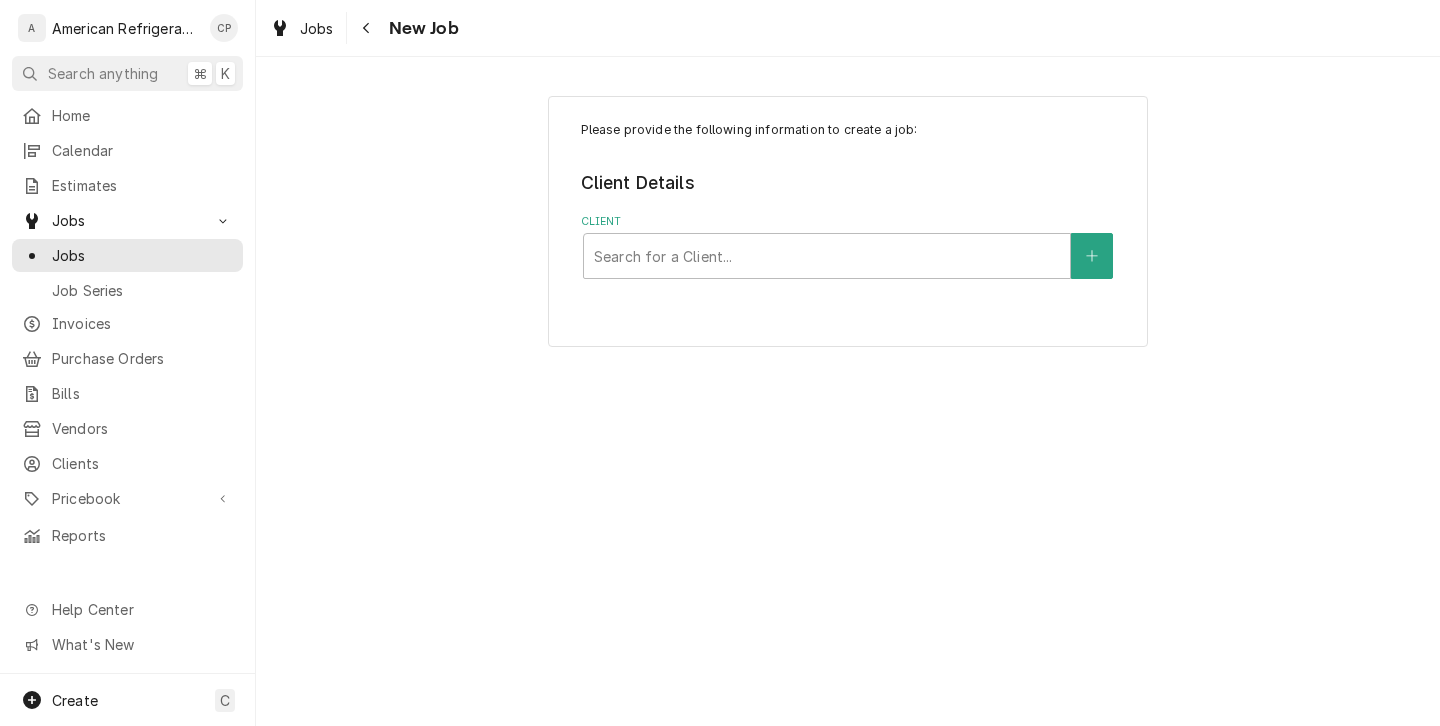 click on "Please provide the following information to create a job: Client Details Client Search for a Client..." at bounding box center (848, 221) 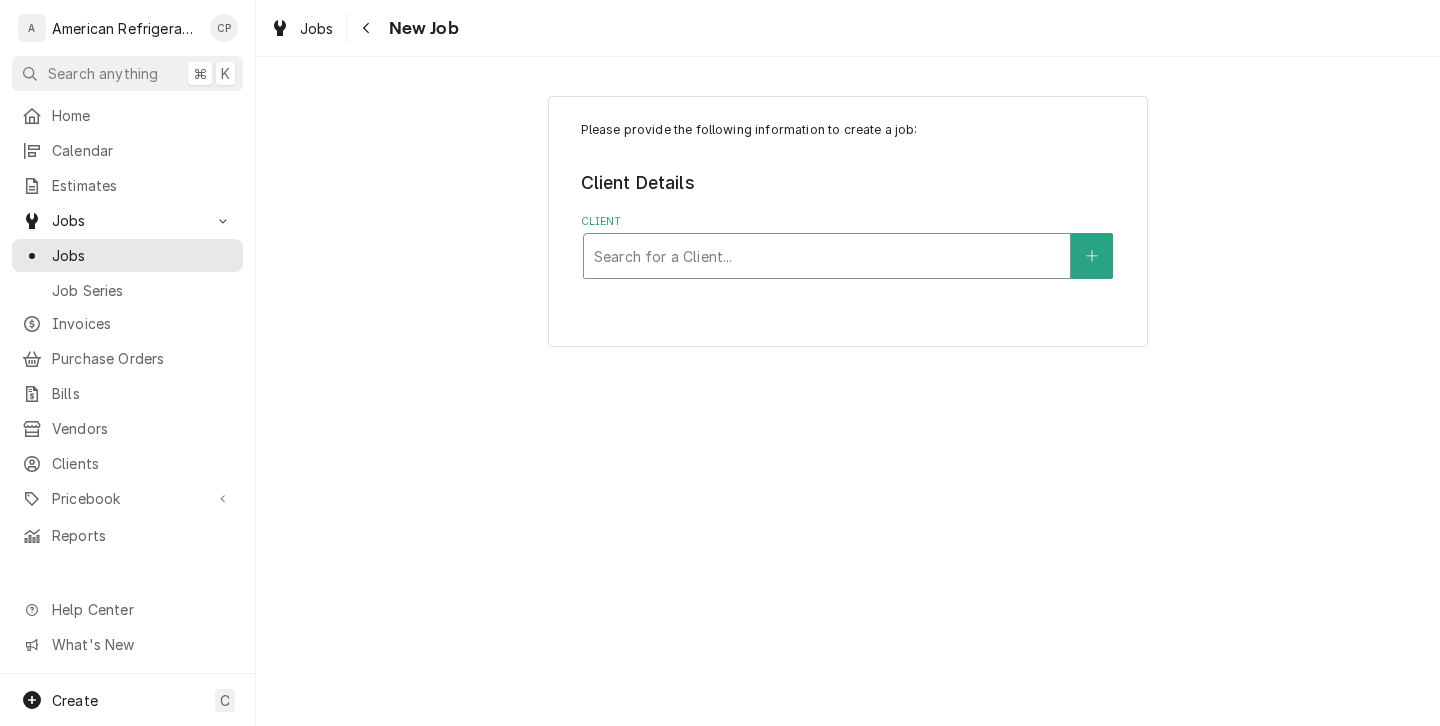 click at bounding box center [827, 256] 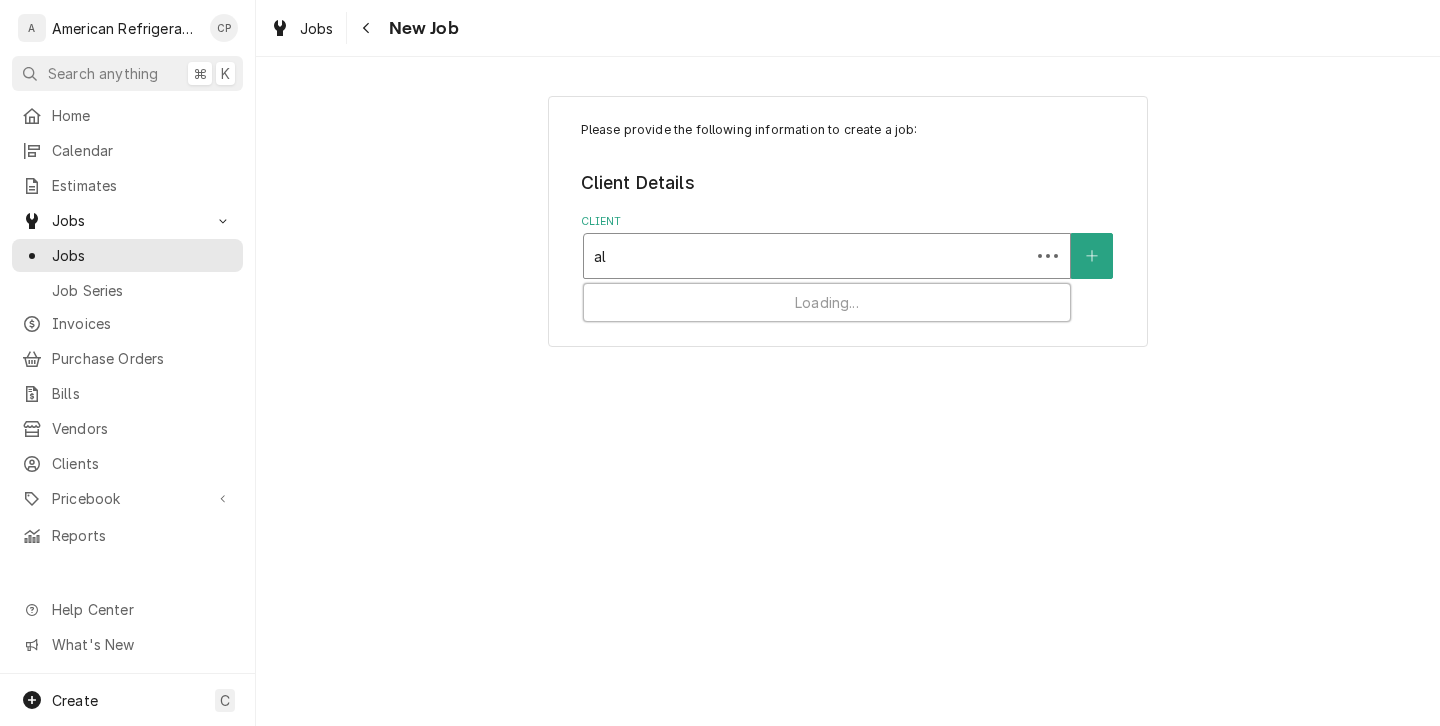 type on "ala" 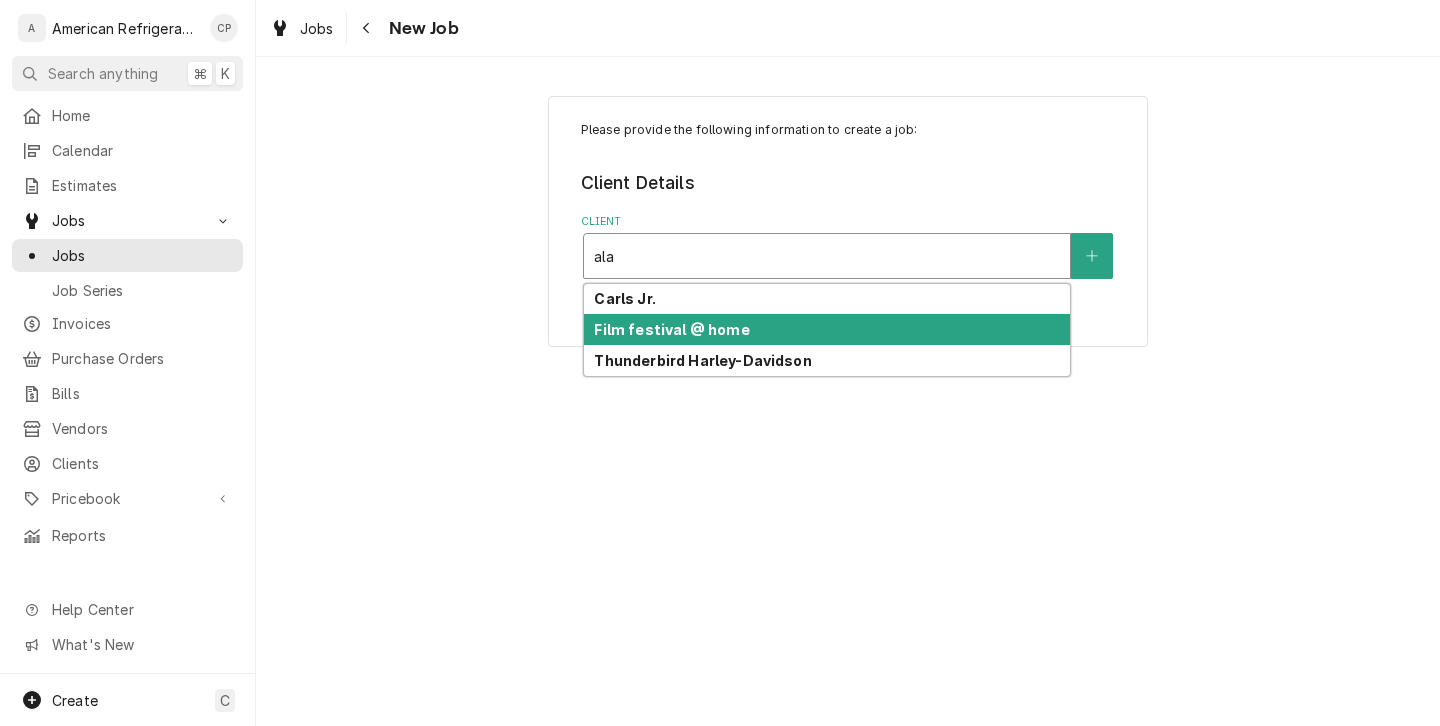 click on "Film festival @ home" at bounding box center [671, 329] 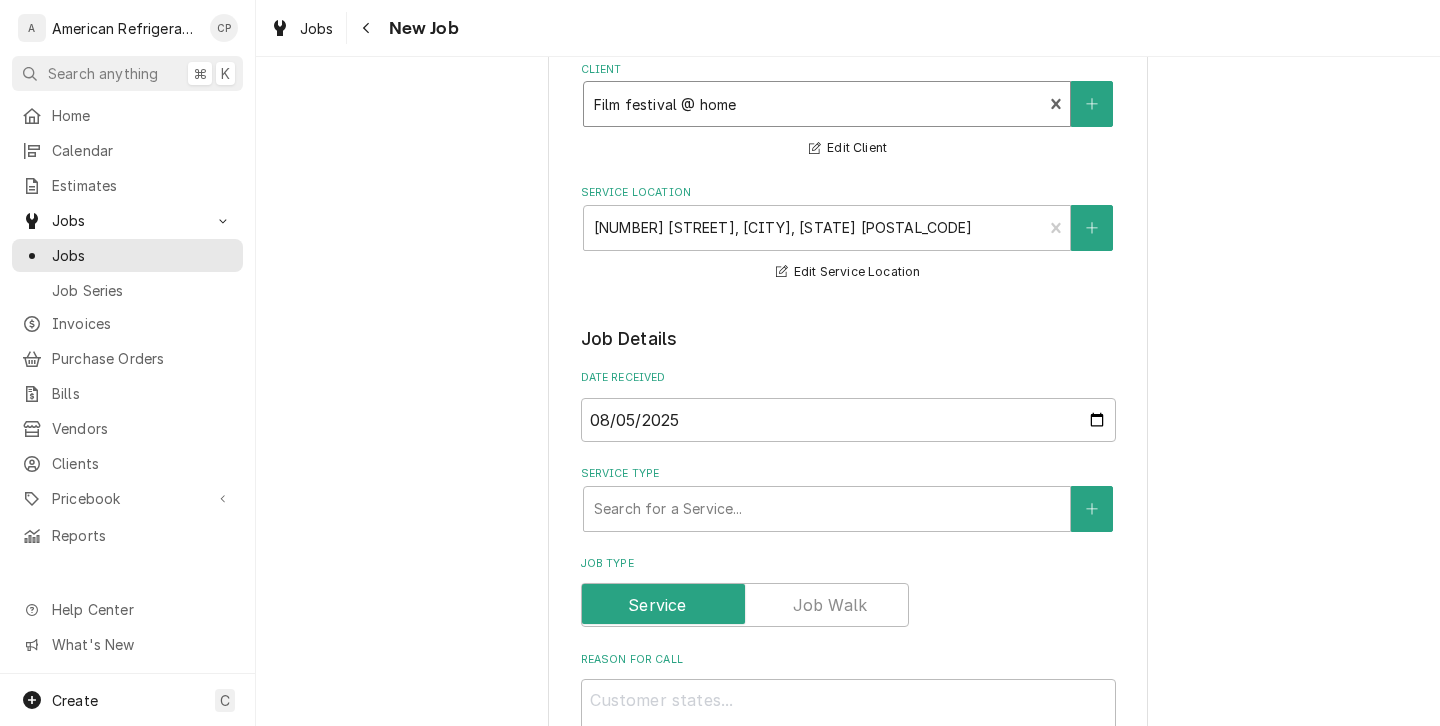 scroll, scrollTop: 173, scrollLeft: 0, axis: vertical 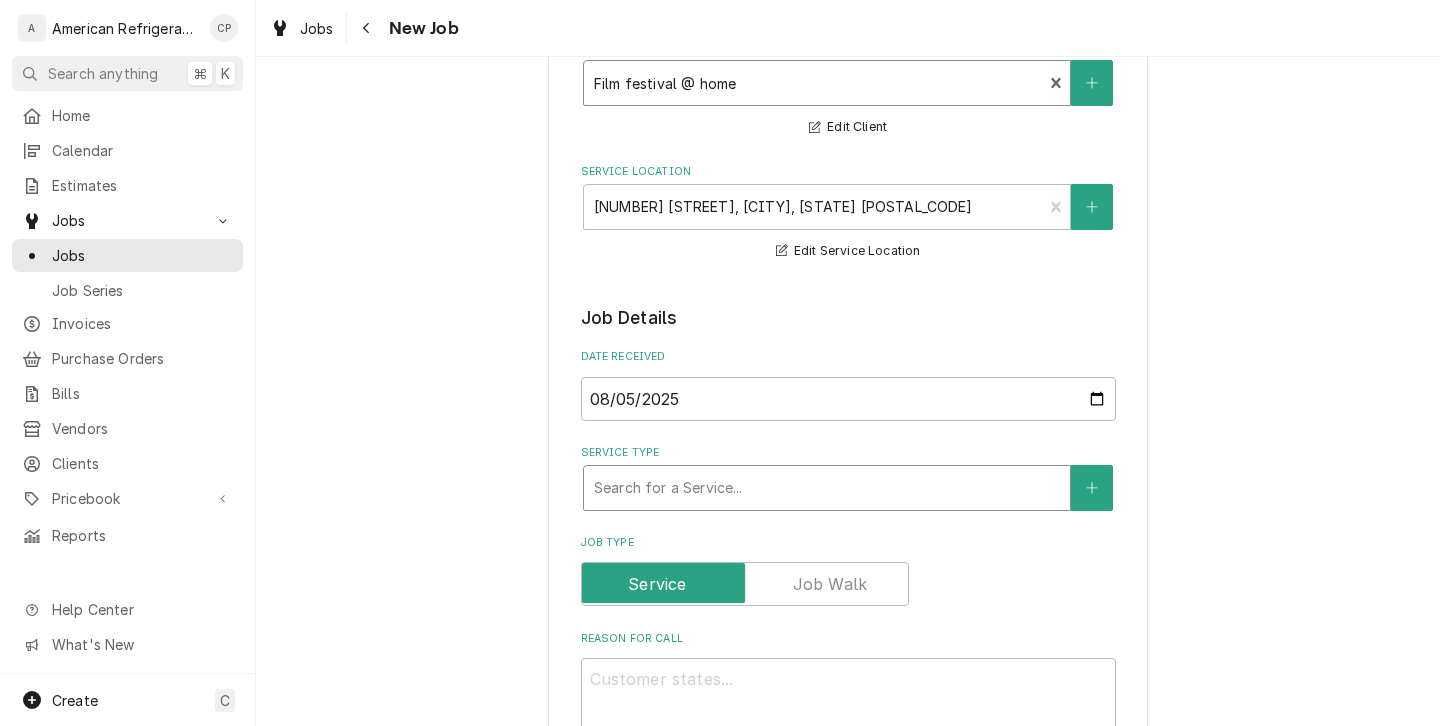 click on "Search for a Service..." at bounding box center (827, 488) 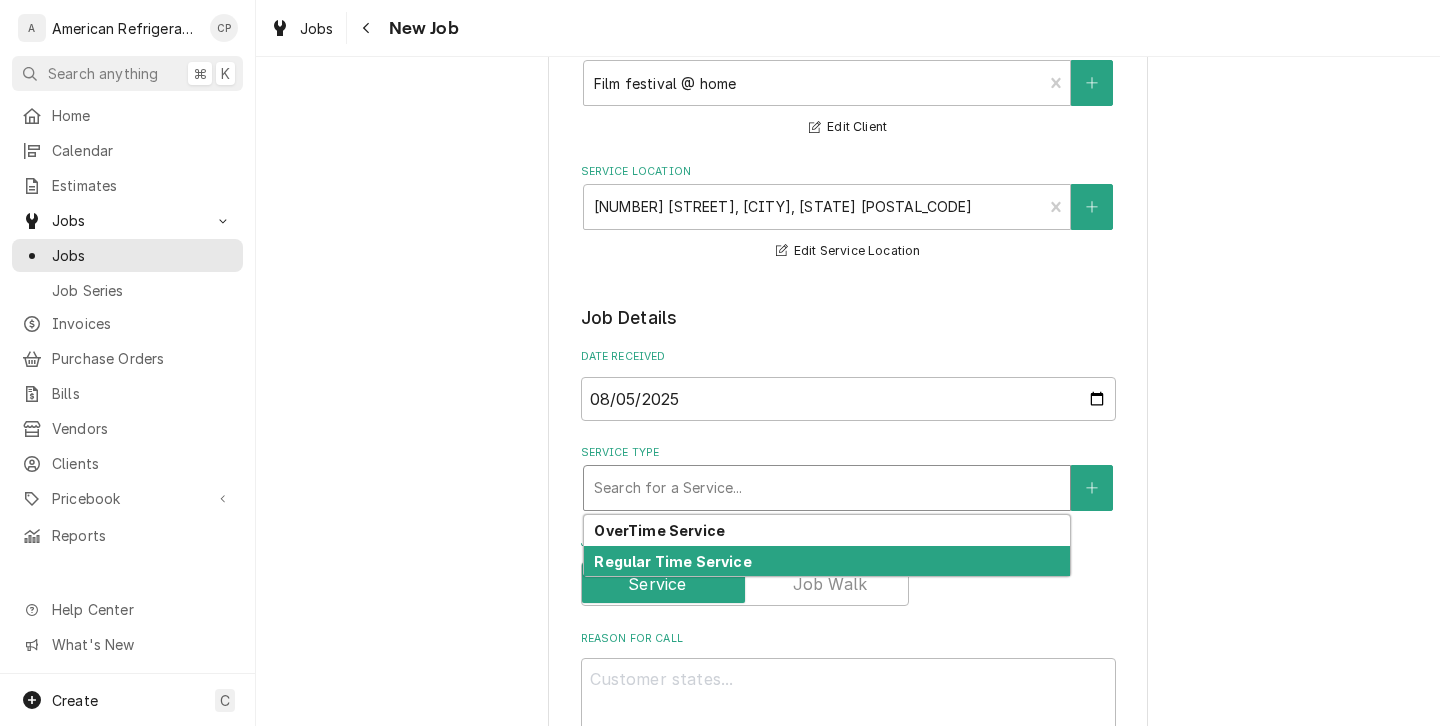 click on "Regular Time Service" at bounding box center [827, 561] 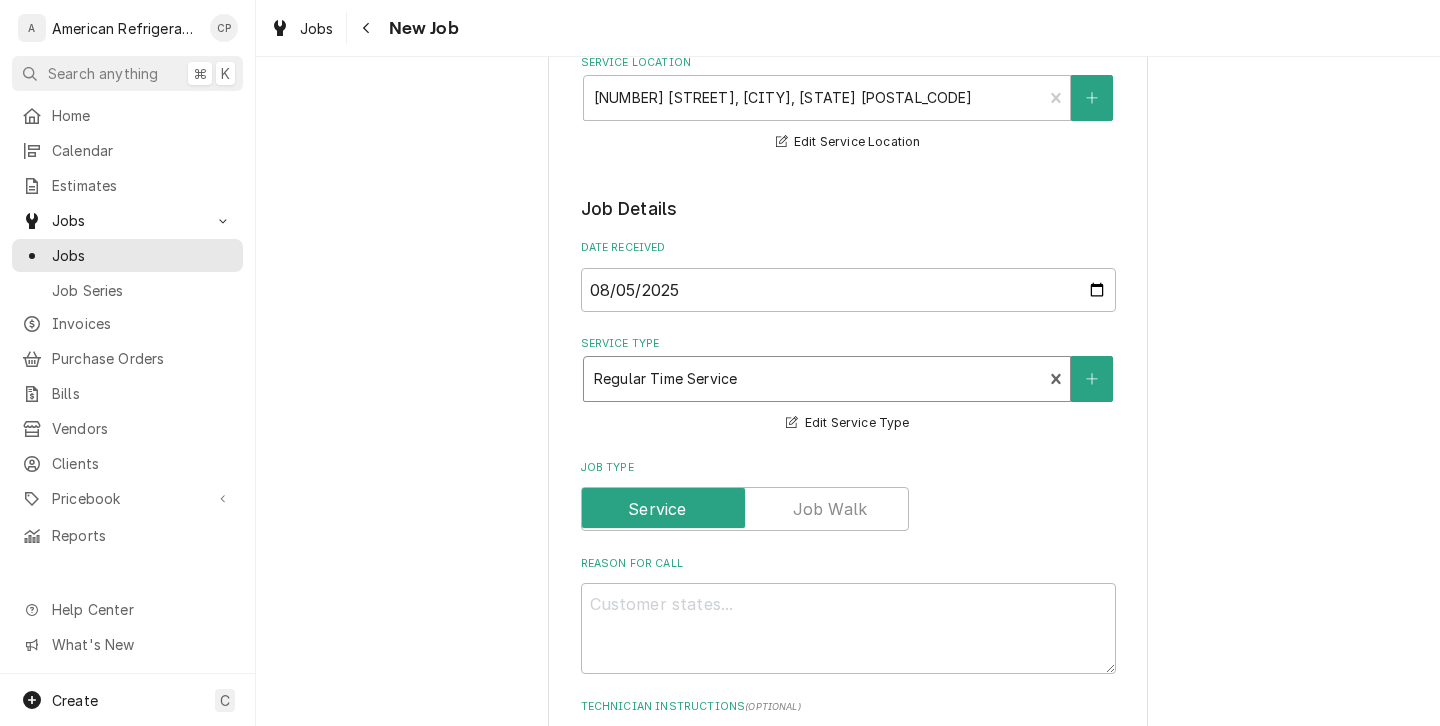 scroll, scrollTop: 294, scrollLeft: 0, axis: vertical 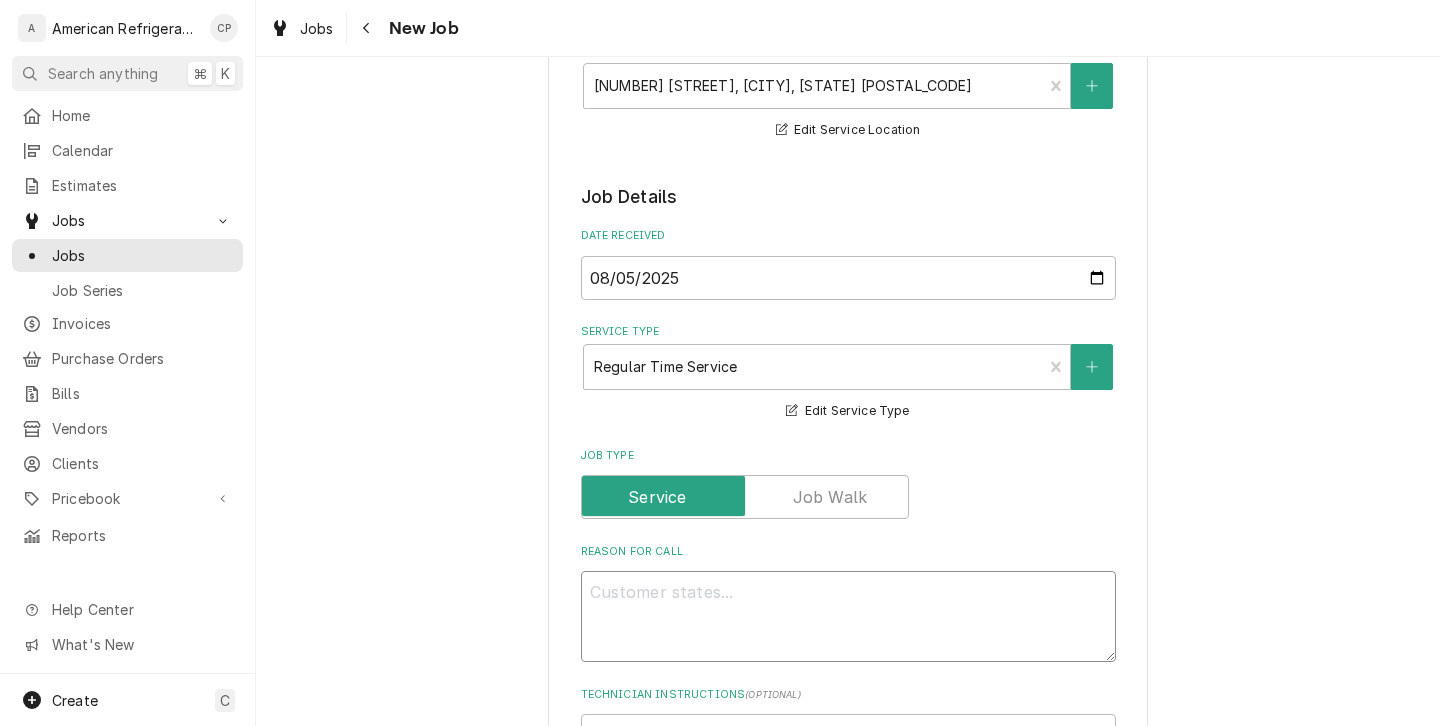 click on "Reason For Call" at bounding box center (848, 616) 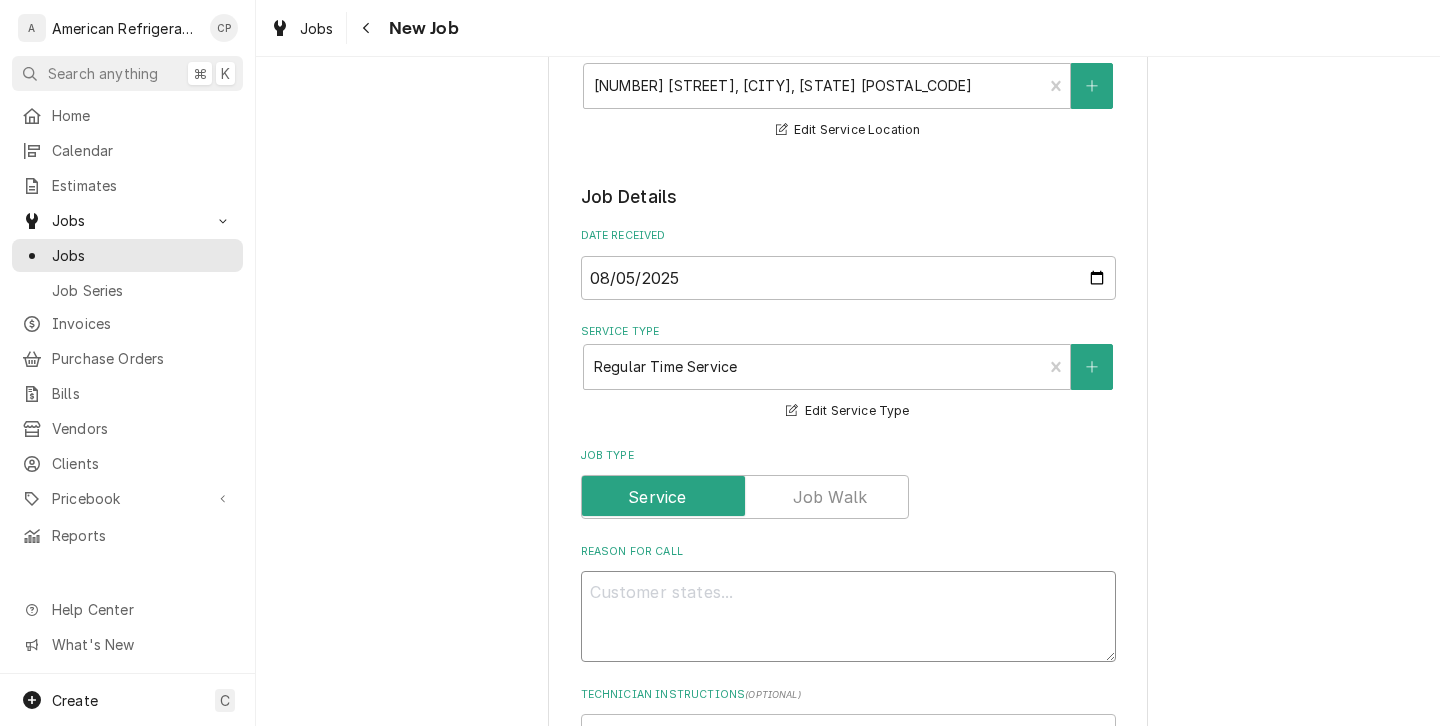type on "x" 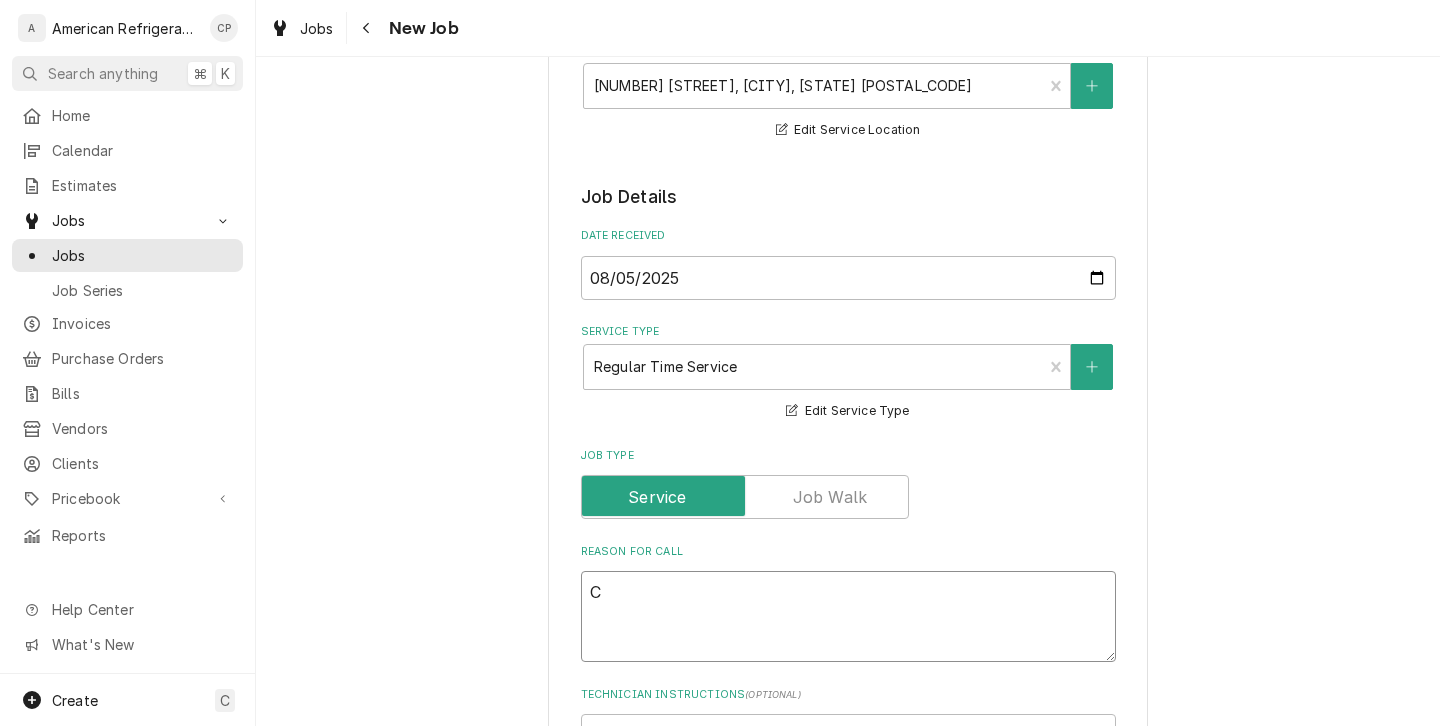 type on "x" 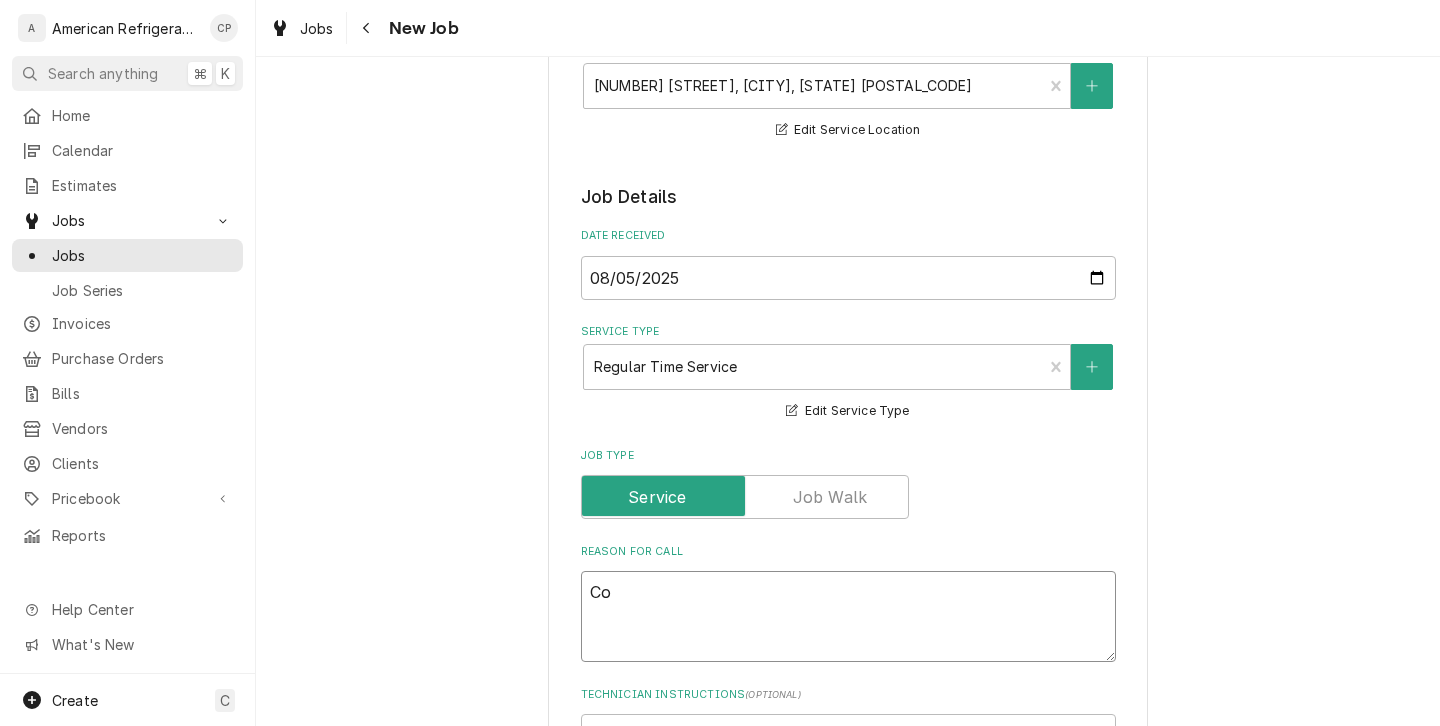 type on "x" 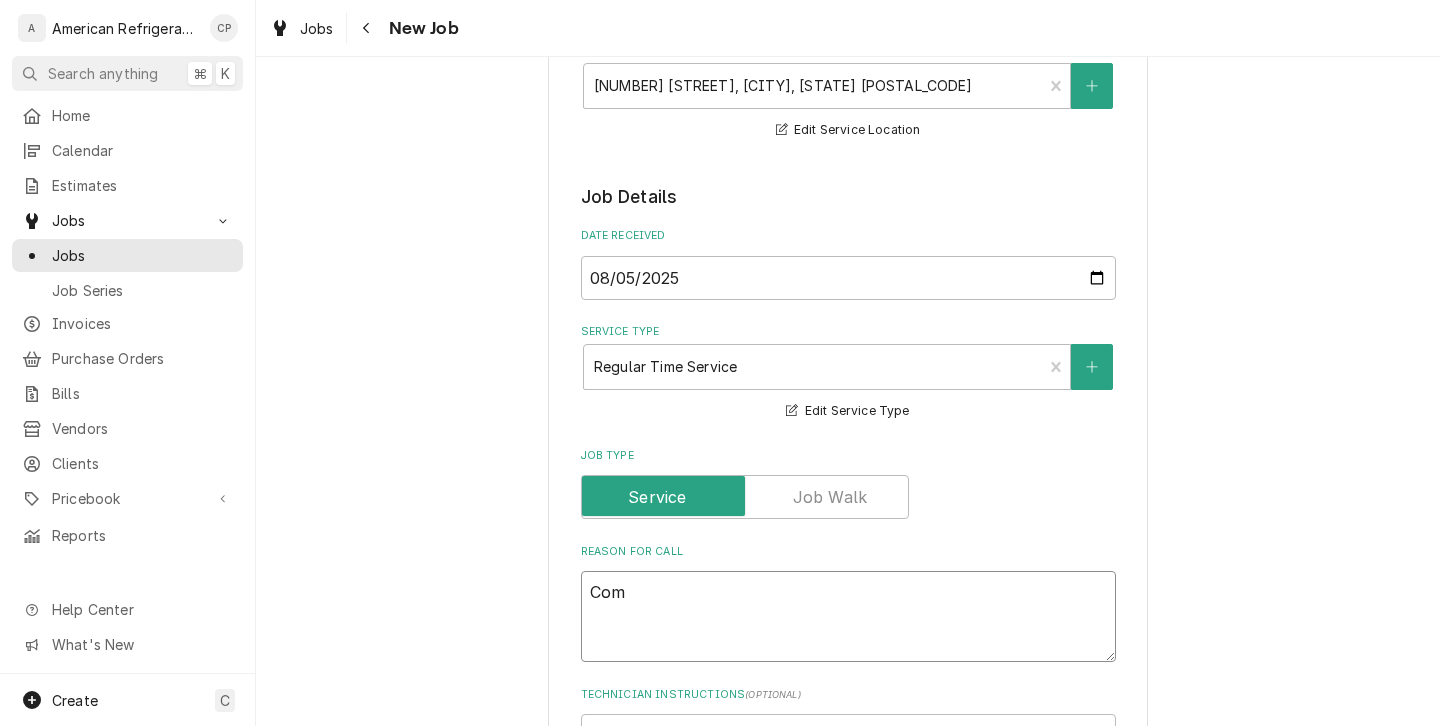 type on "x" 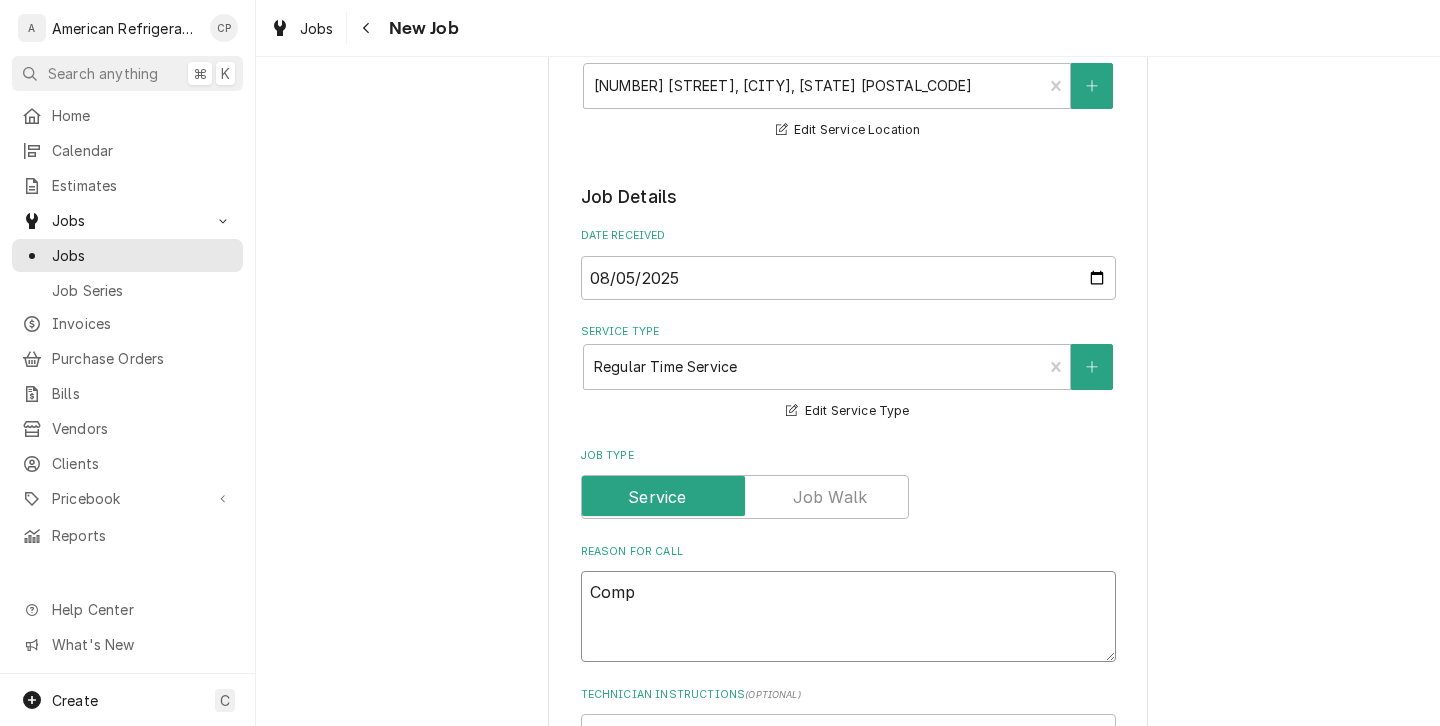 type on "x" 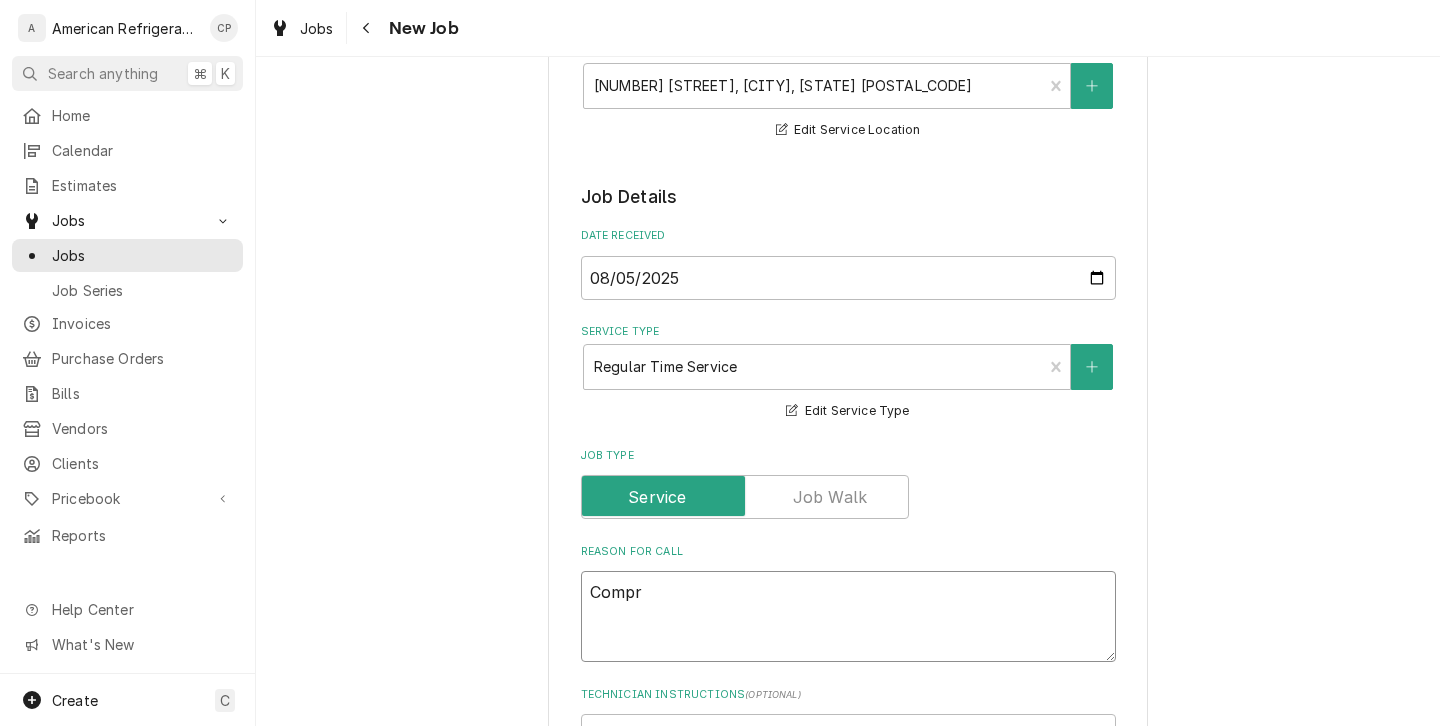 type on "x" 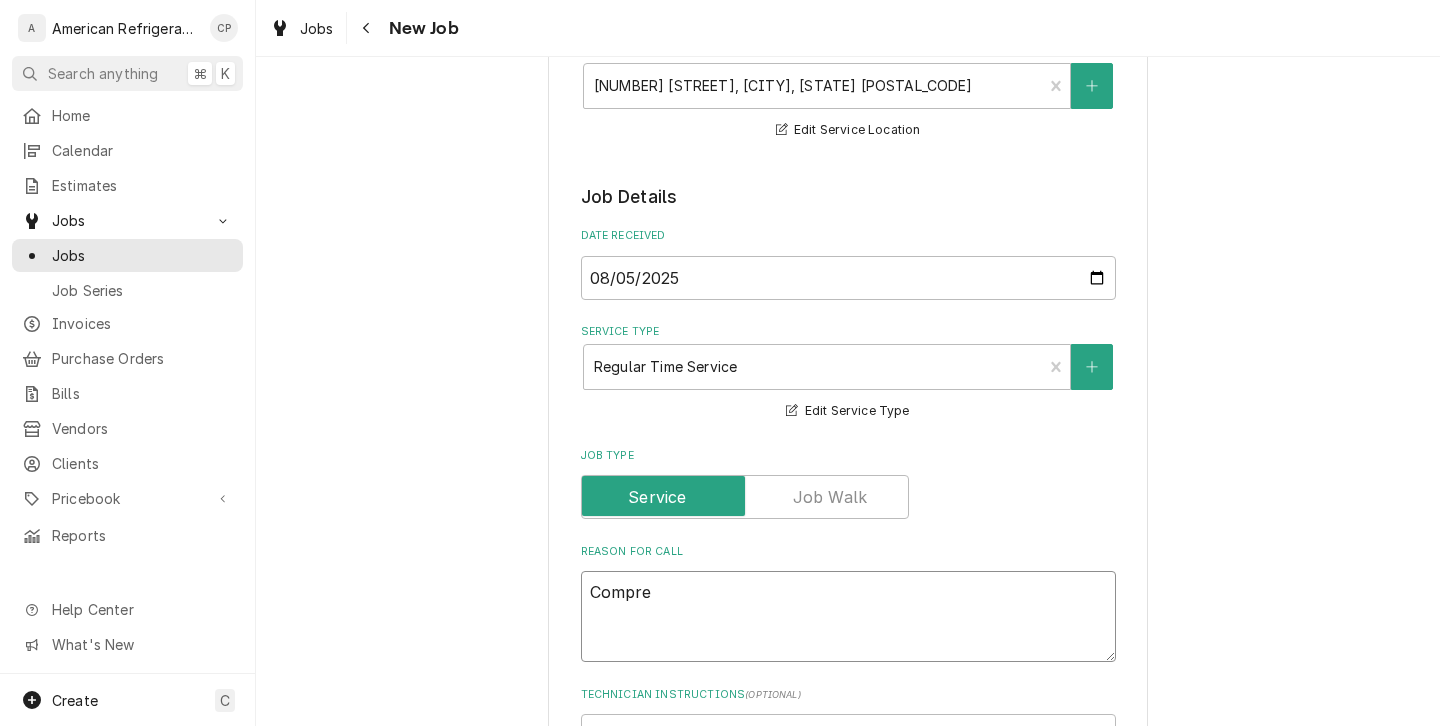 type on "x" 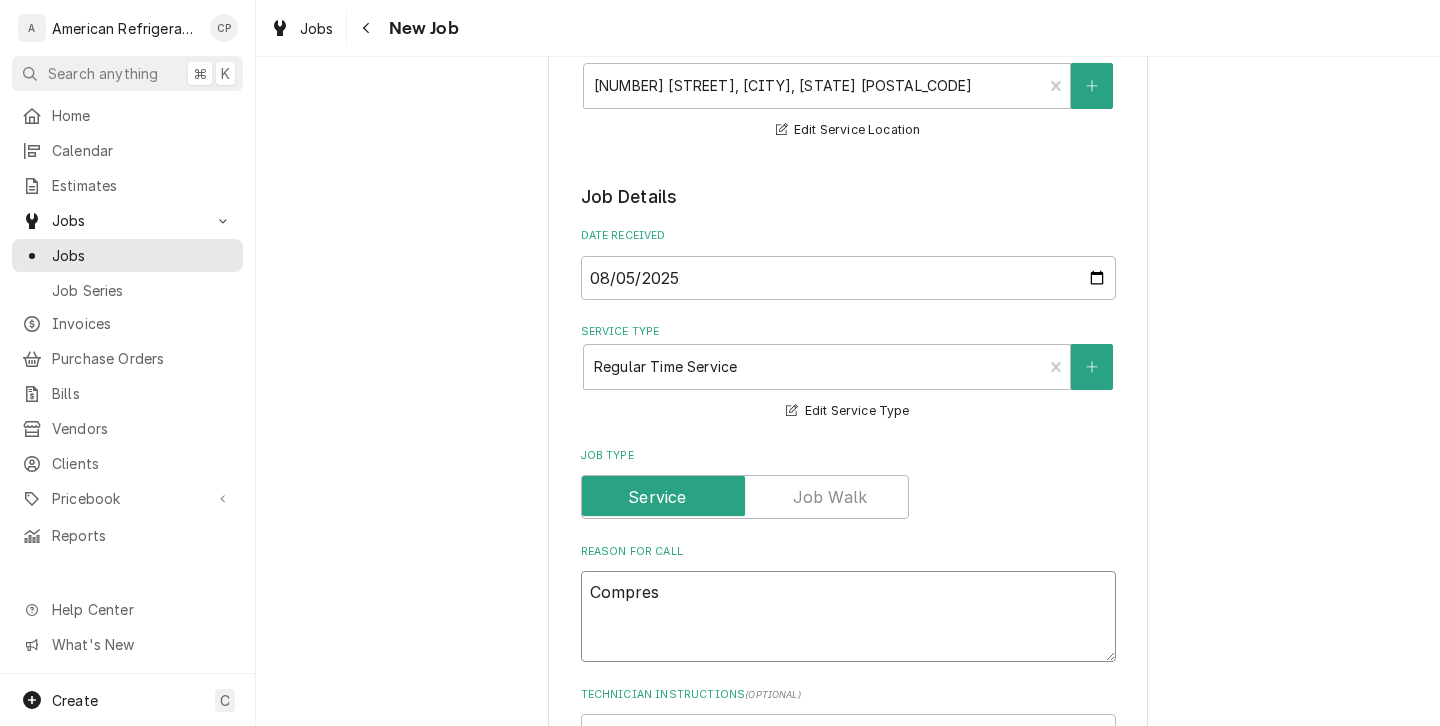 type on "x" 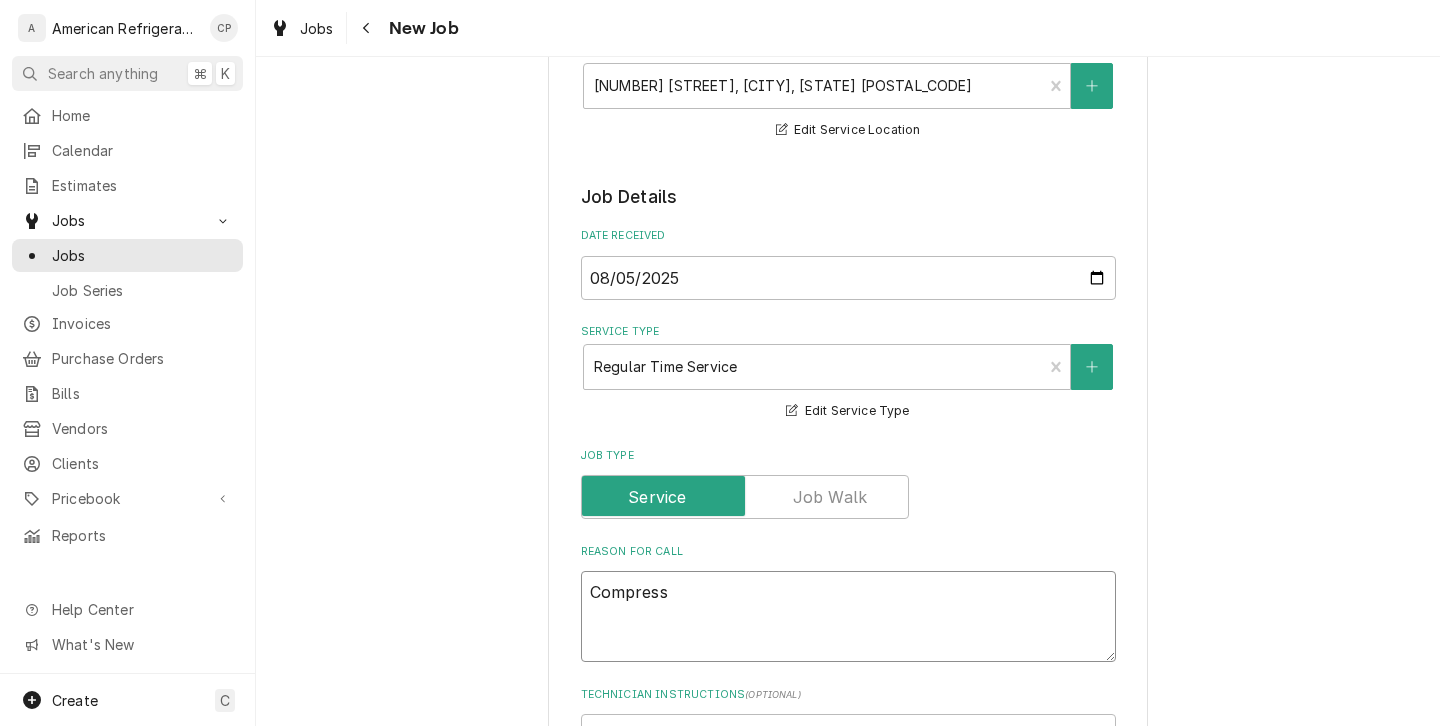 type on "x" 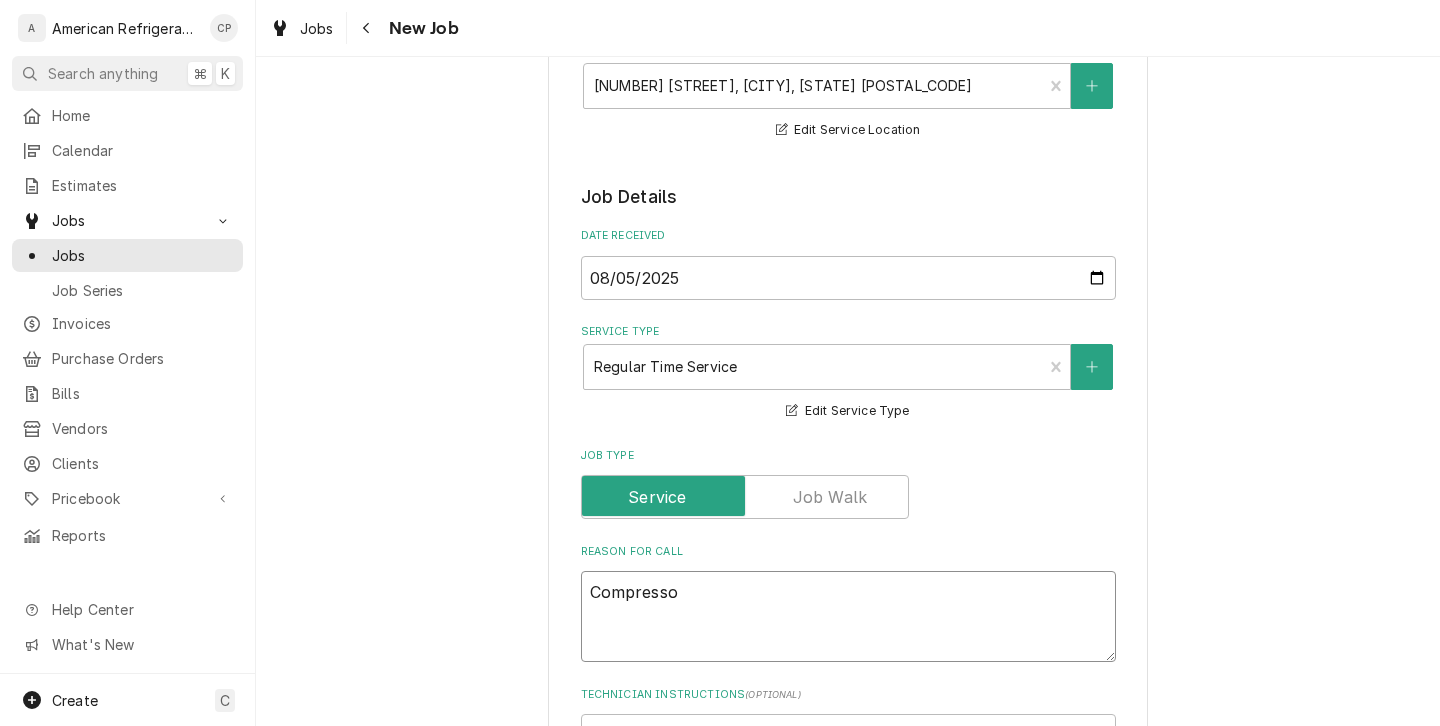 type on "x" 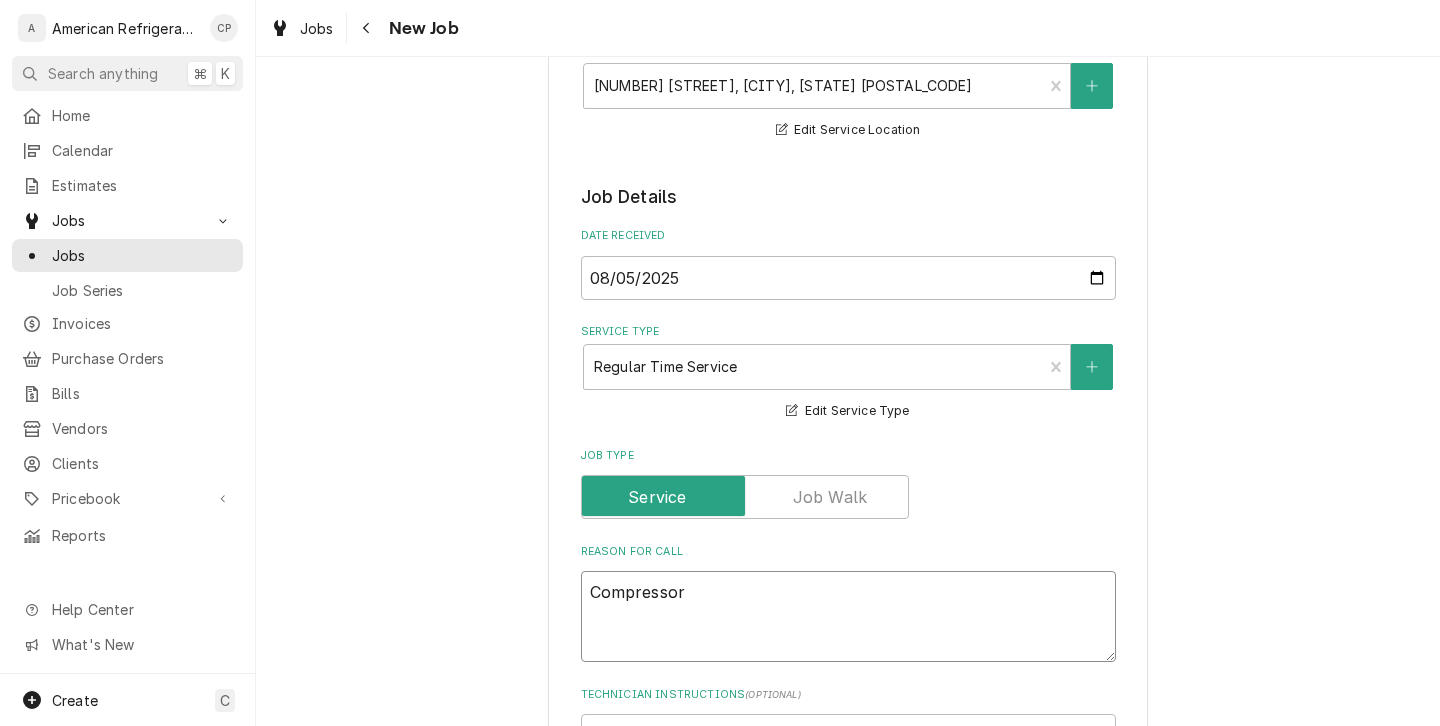 type on "x" 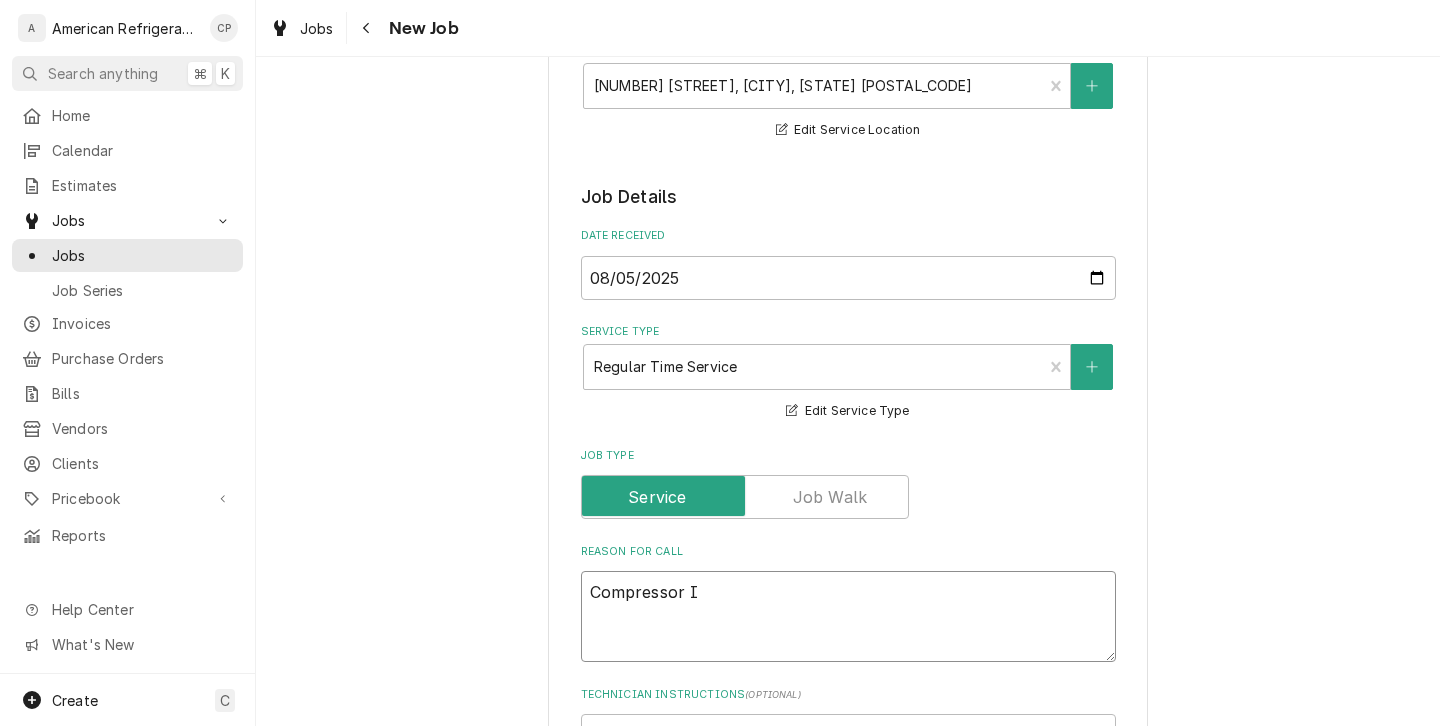 type on "x" 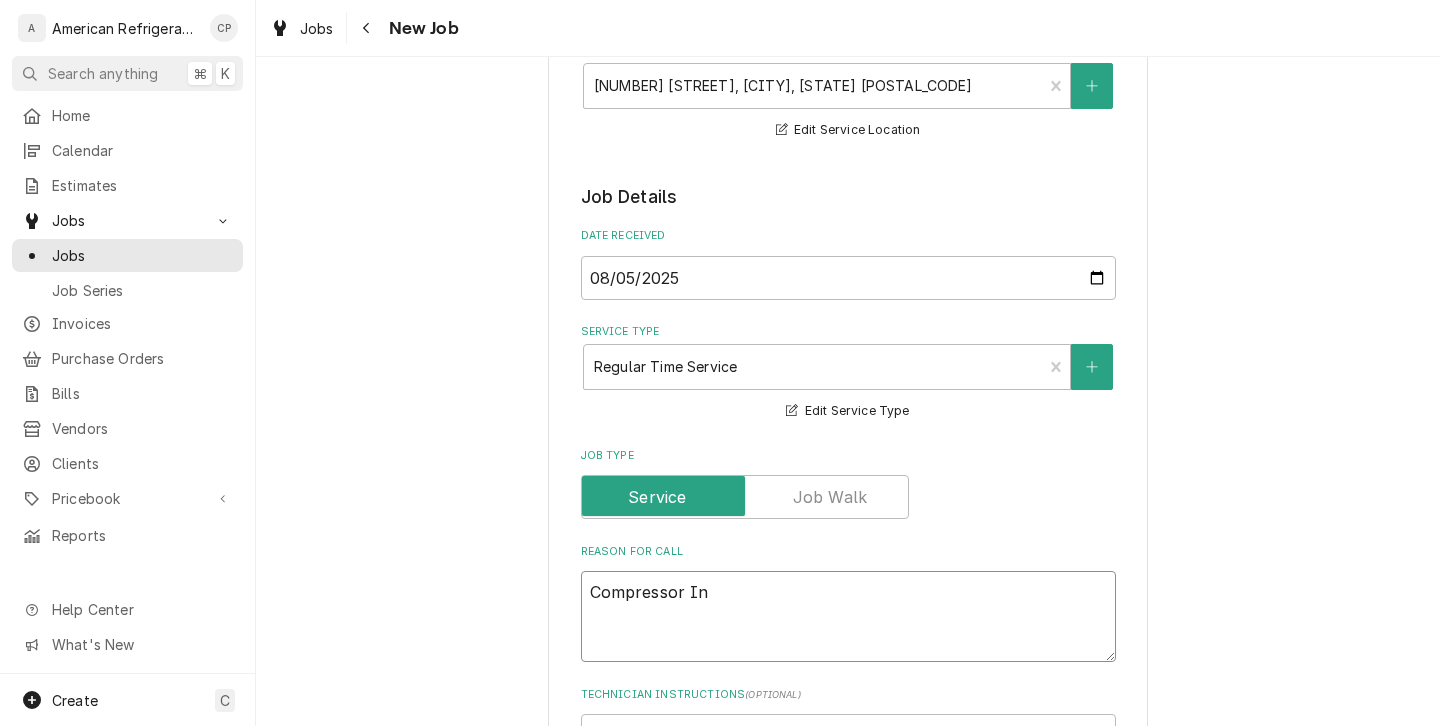 type on "x" 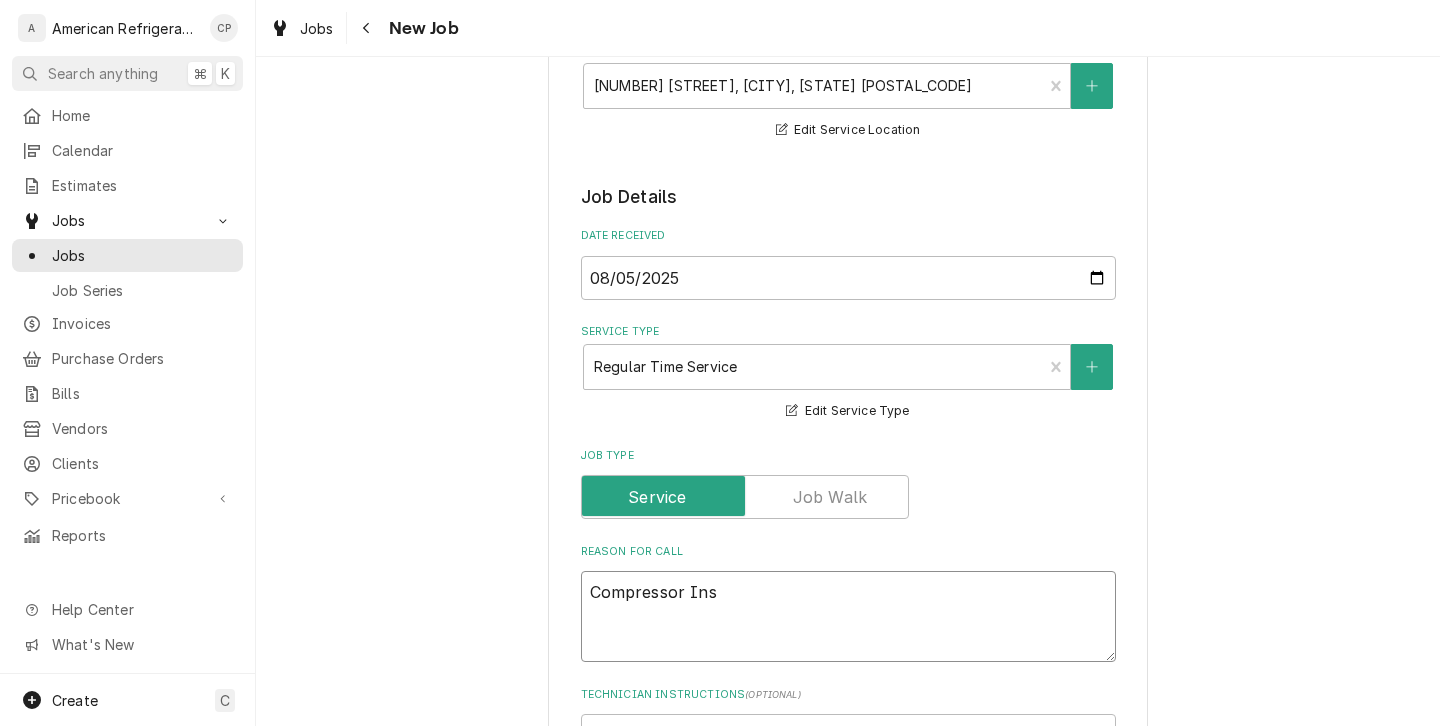 type on "x" 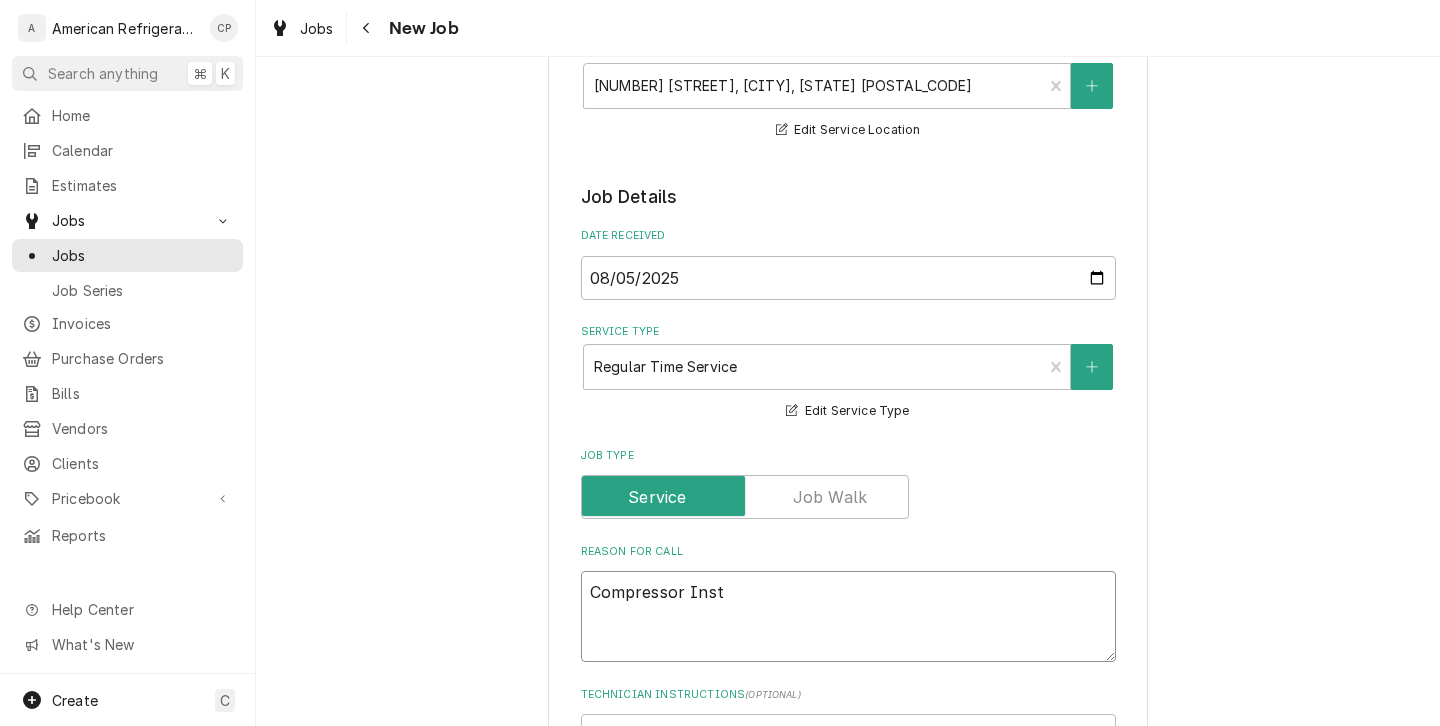 type on "Compressor Insta" 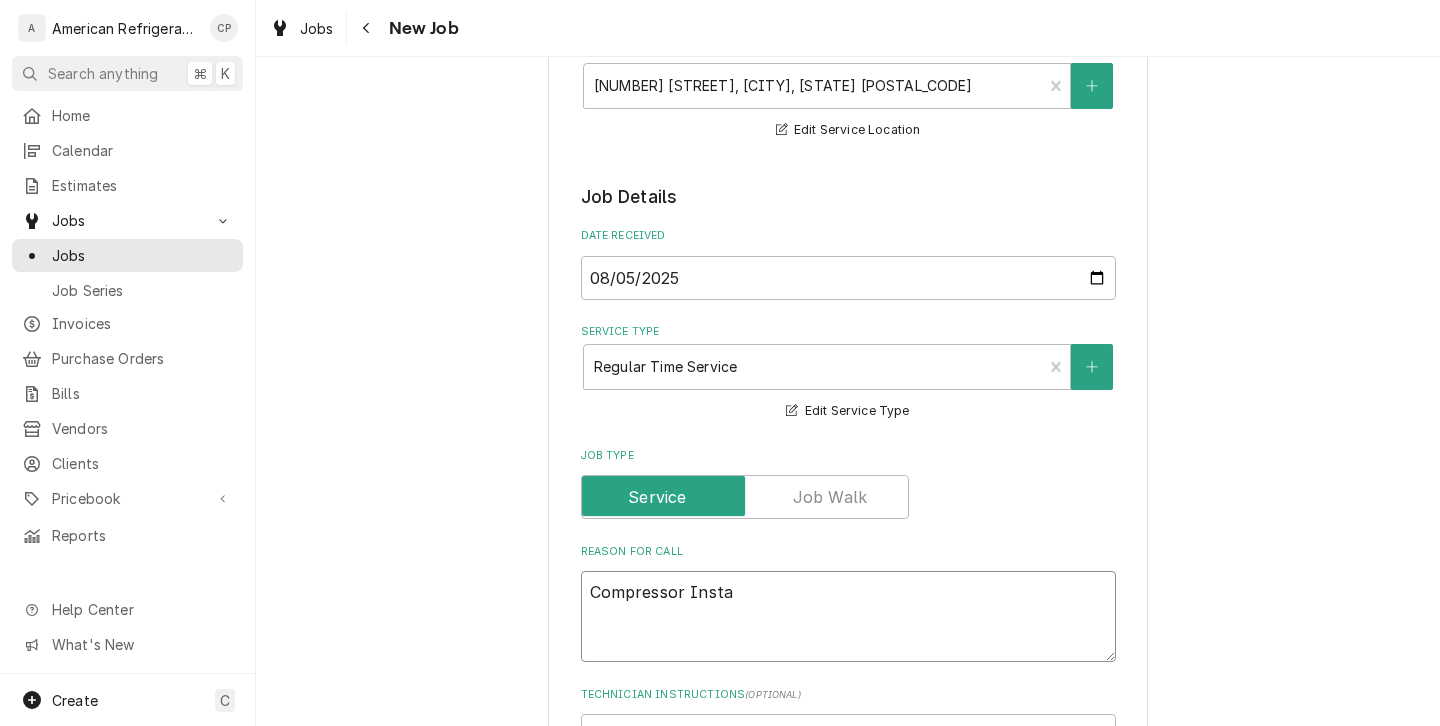type on "x" 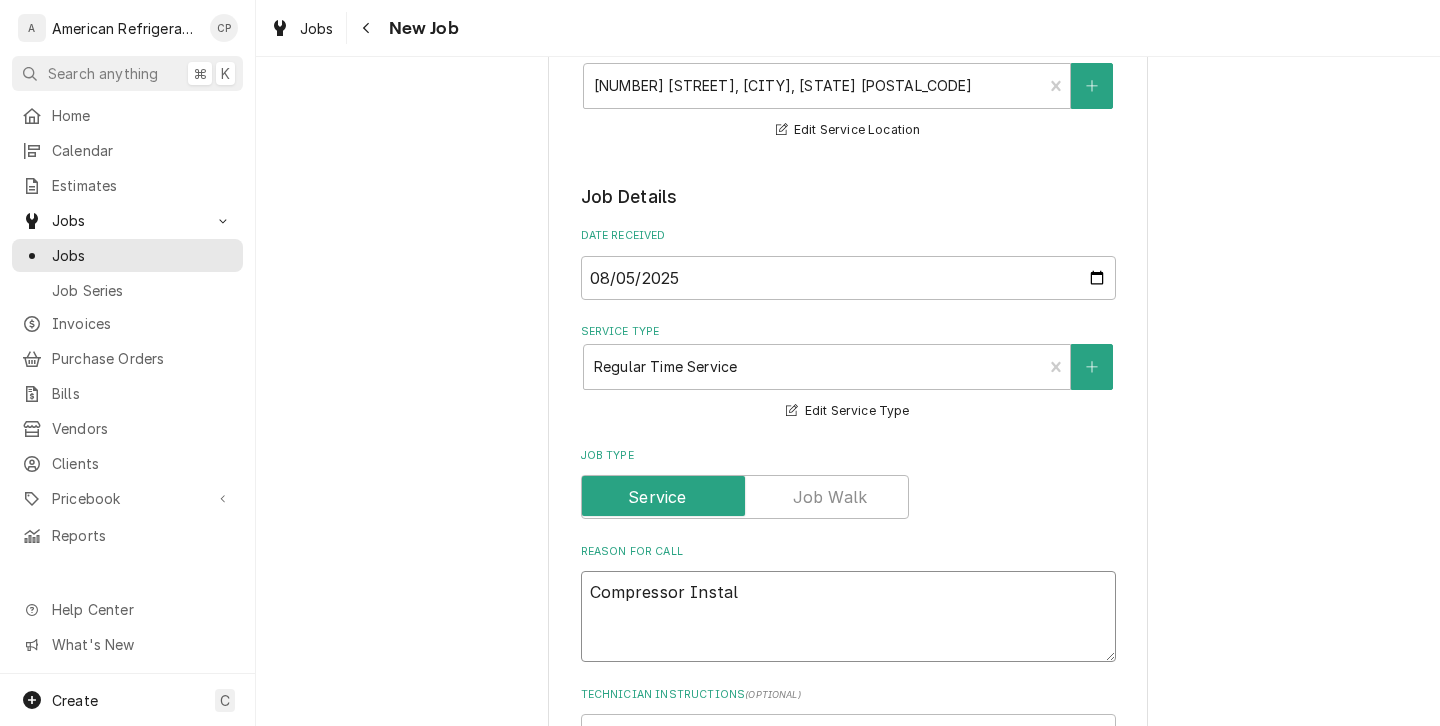 type on "x" 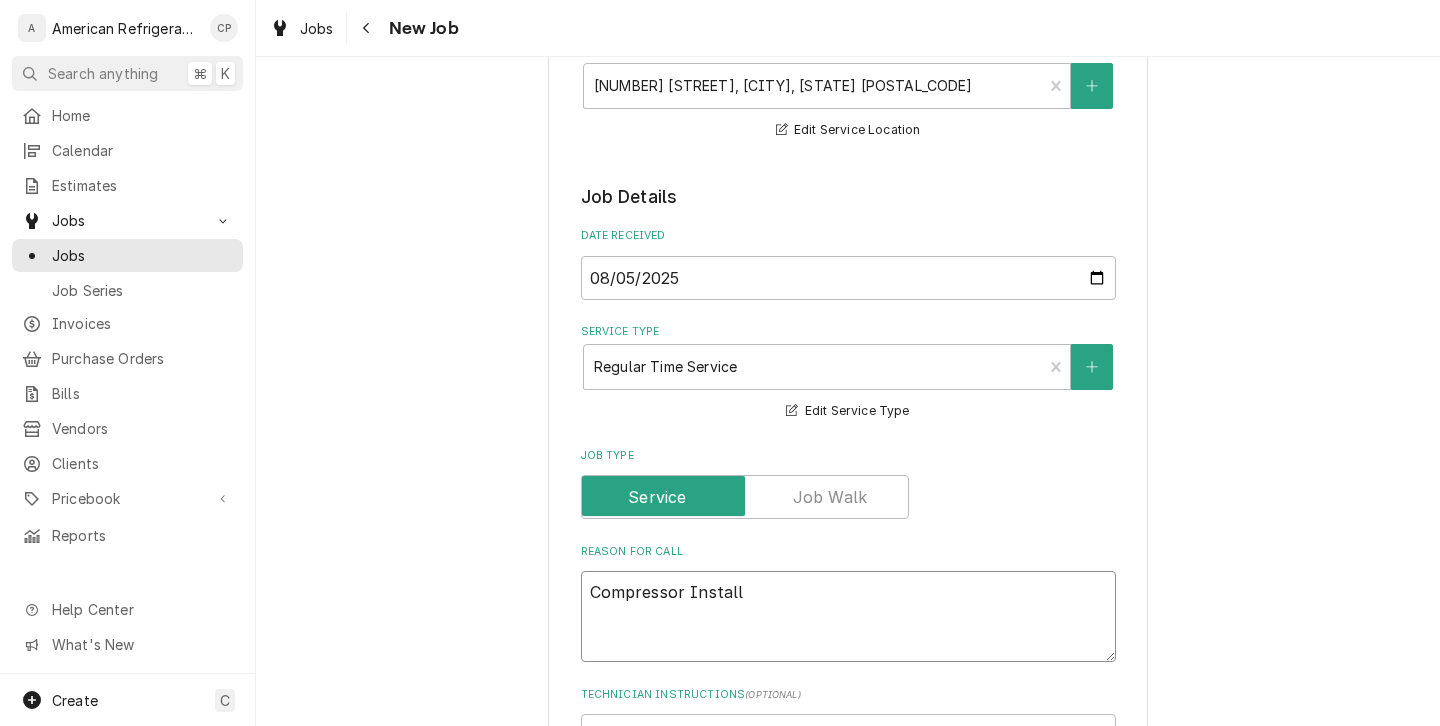 type on "x" 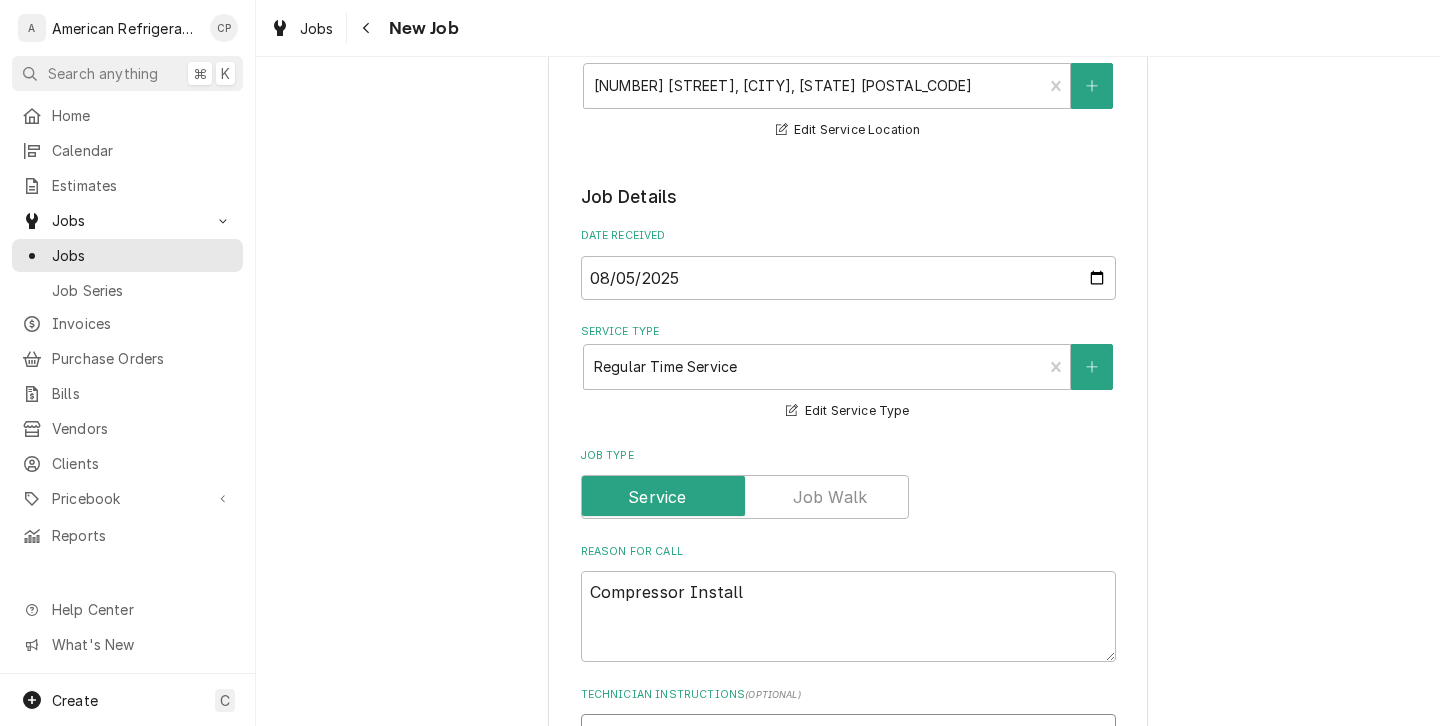 scroll, scrollTop: 641, scrollLeft: 0, axis: vertical 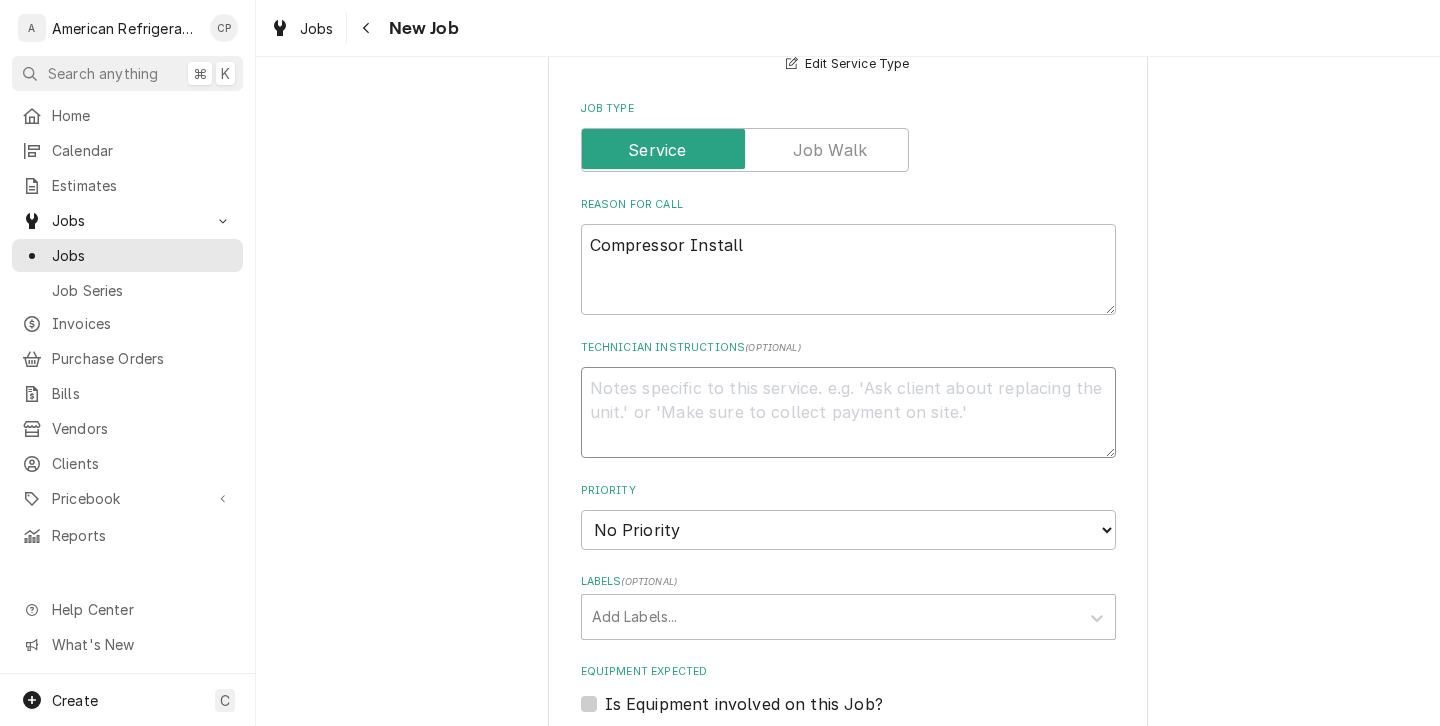 type on "x" 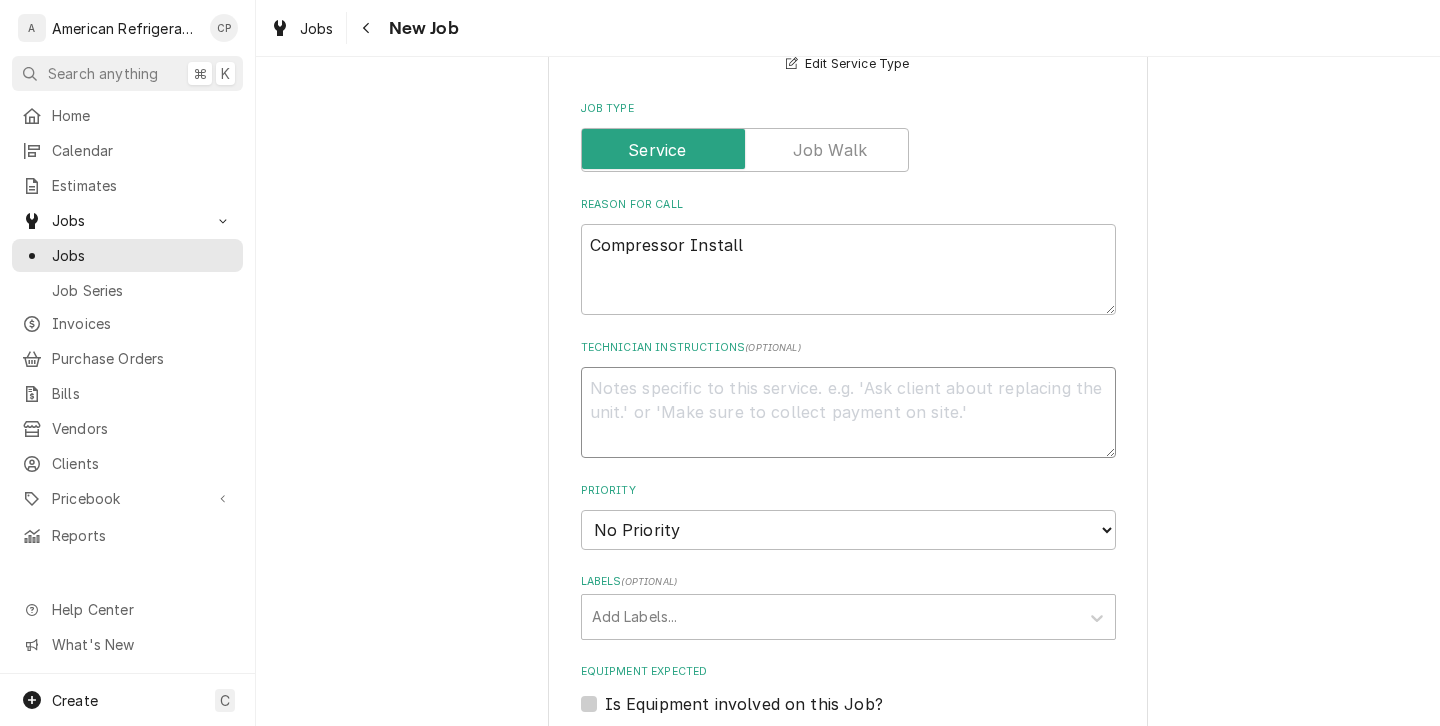 type on "I" 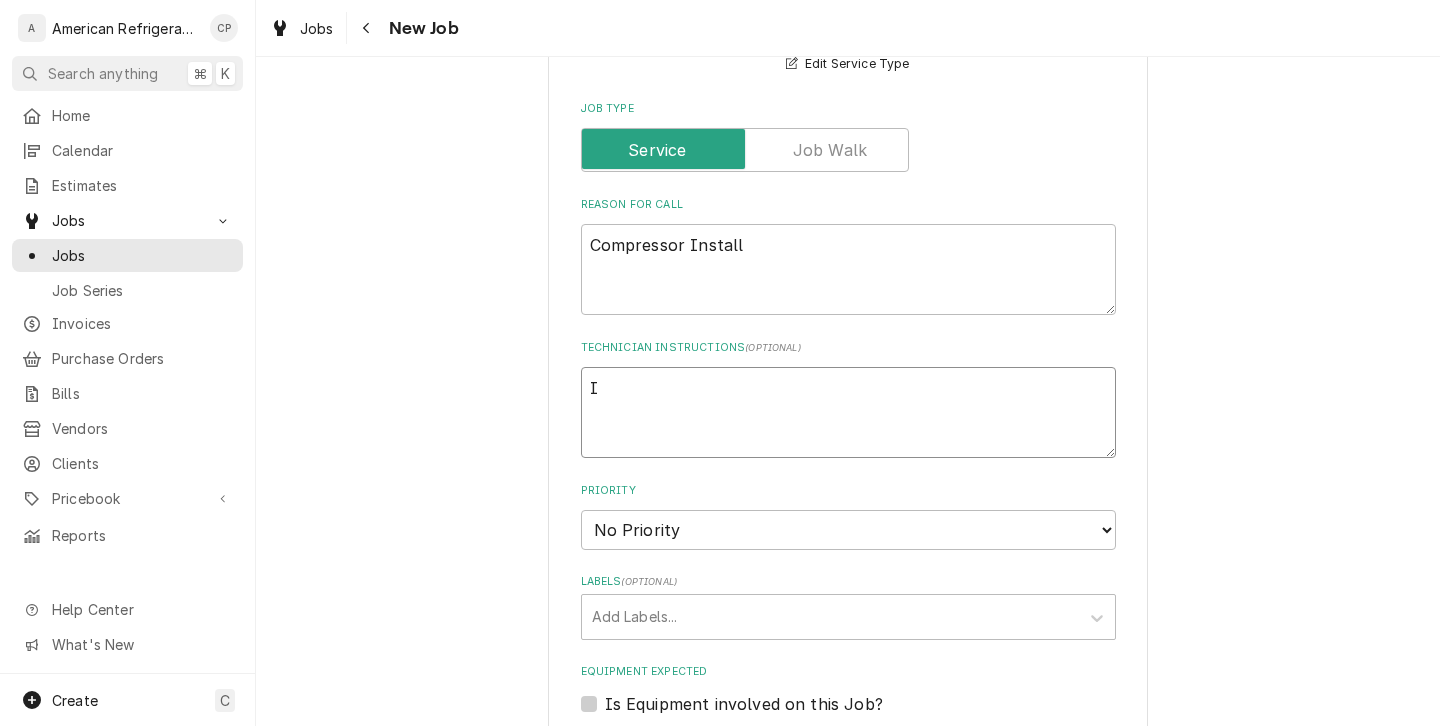 type on "x" 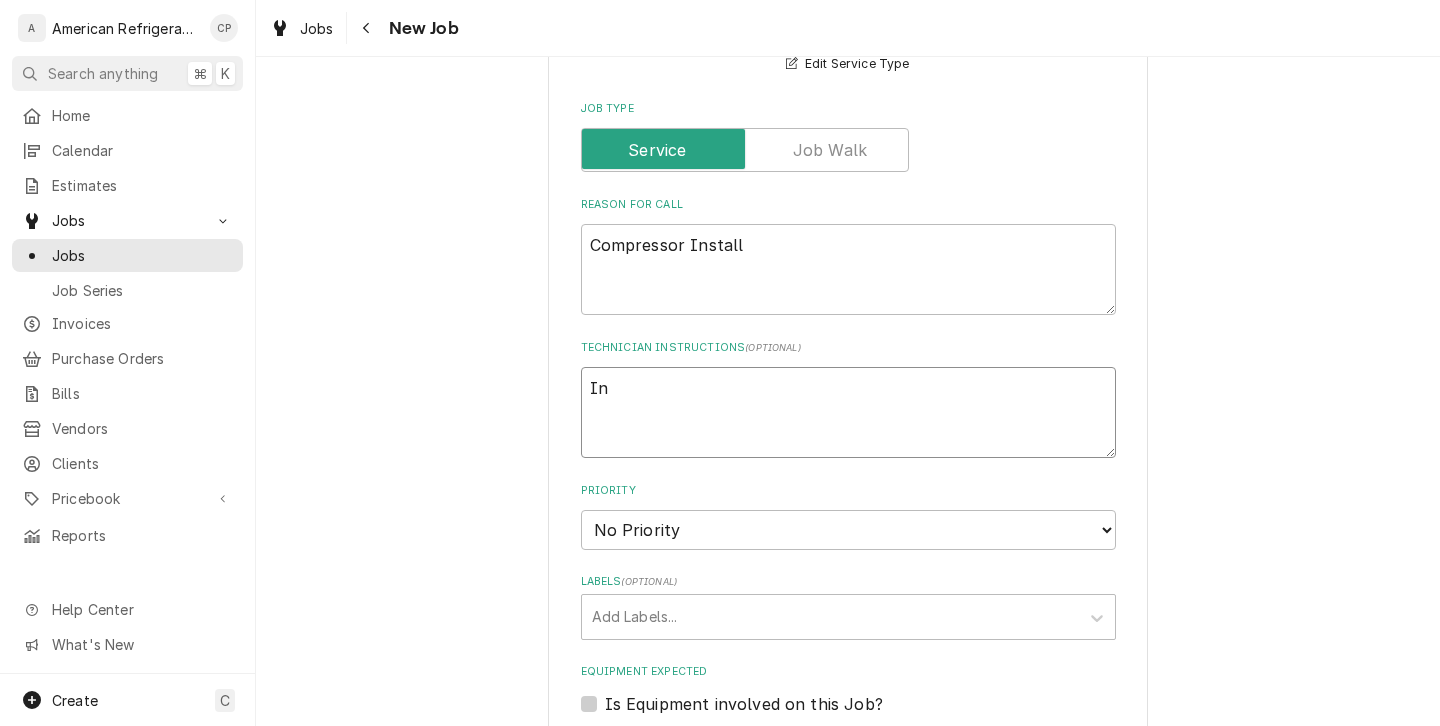 type on "x" 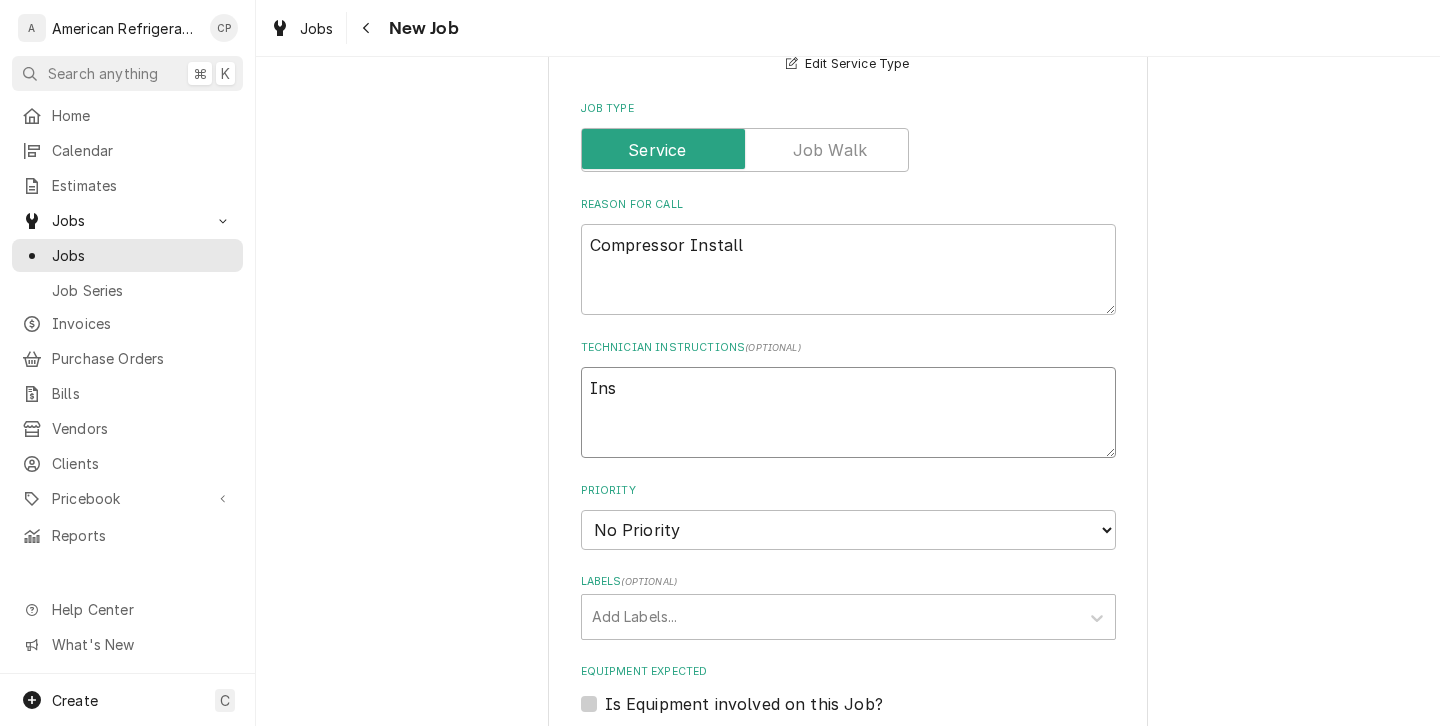 type on "x" 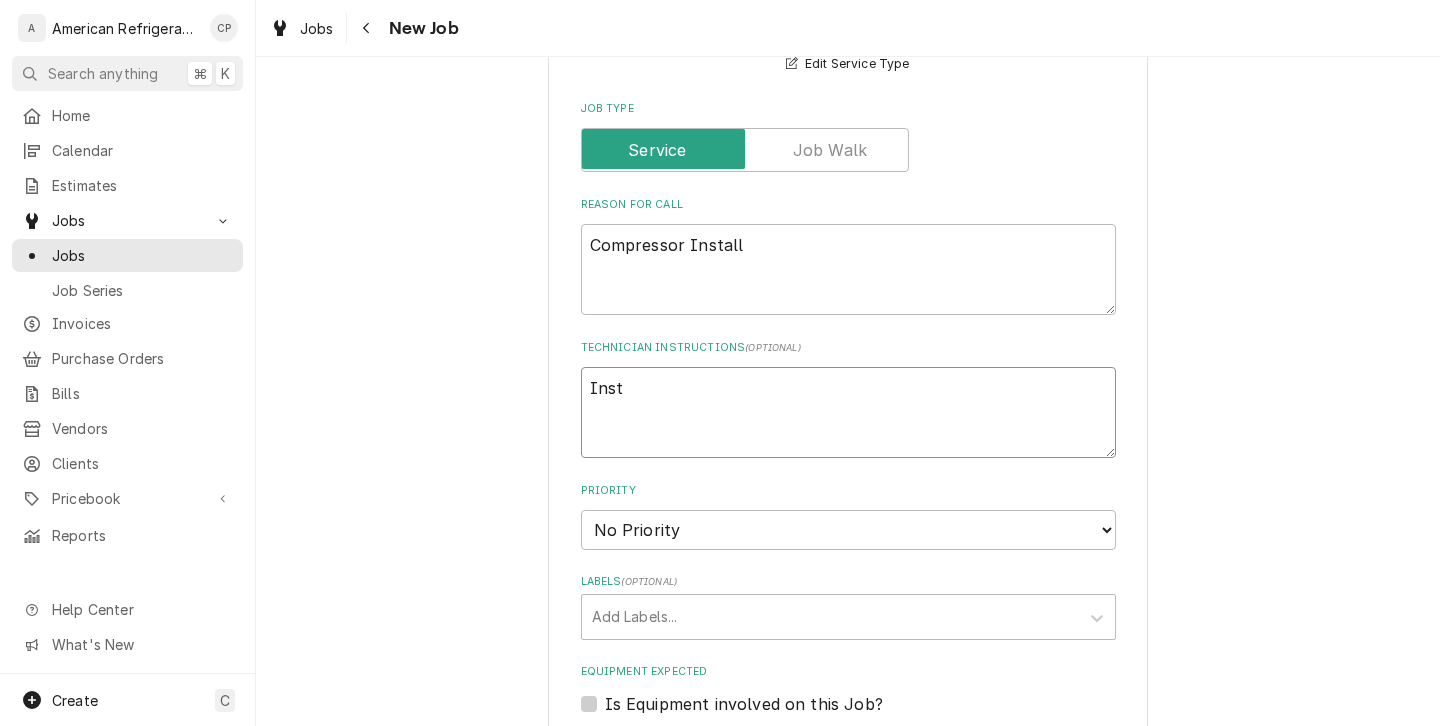type on "x" 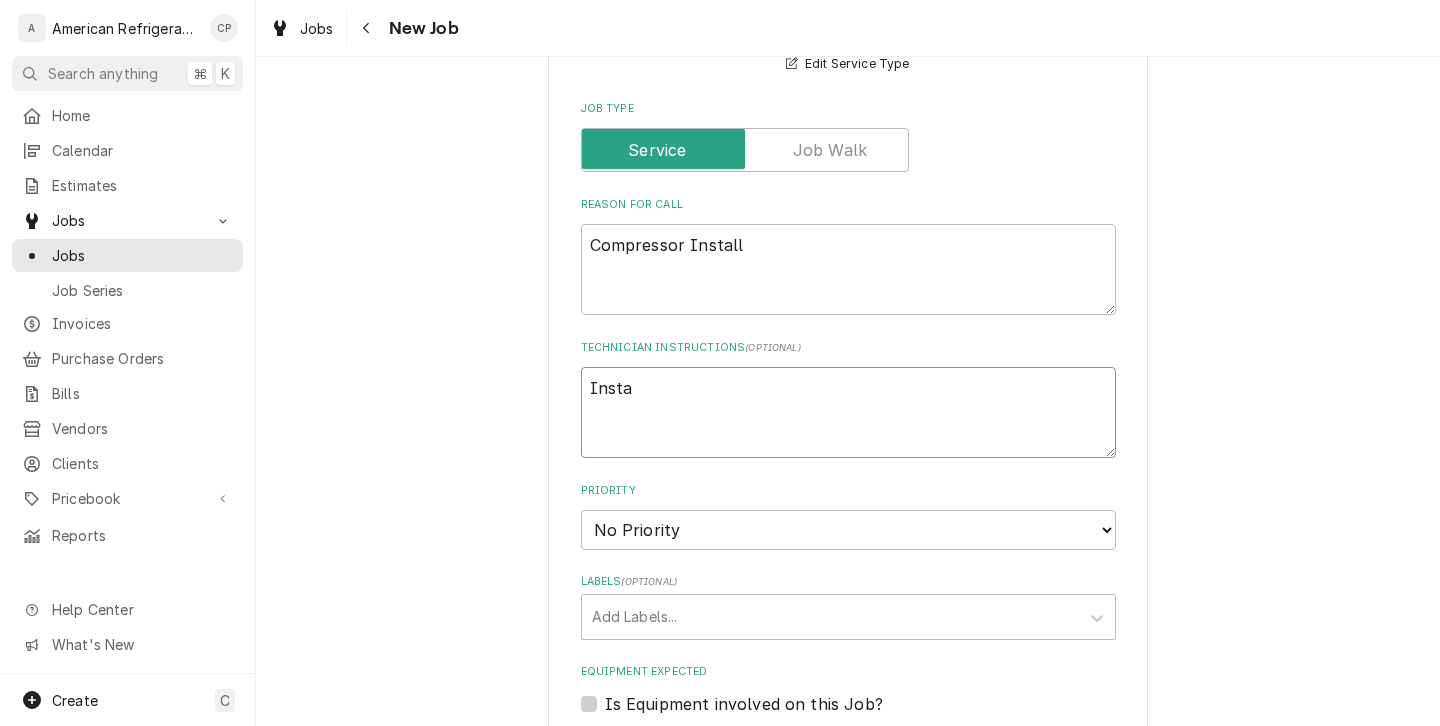 type on "x" 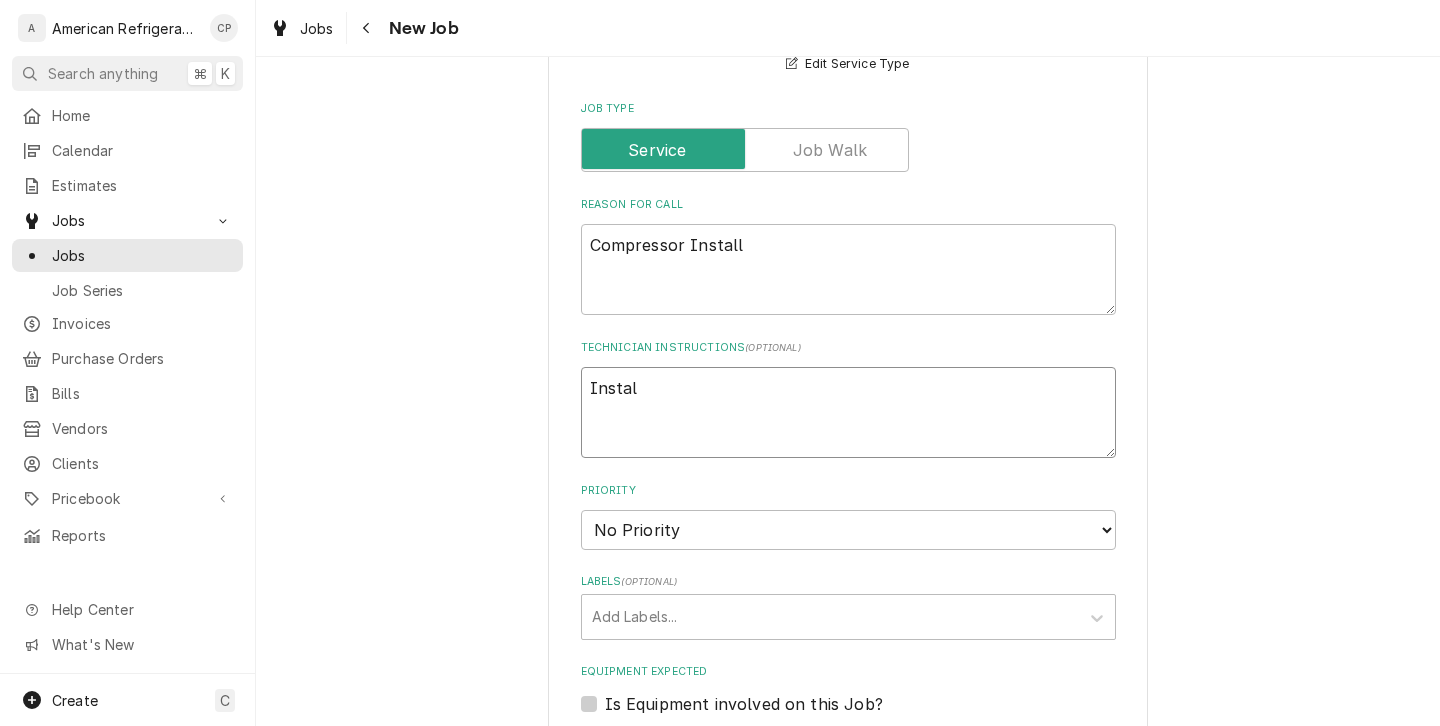 type on "x" 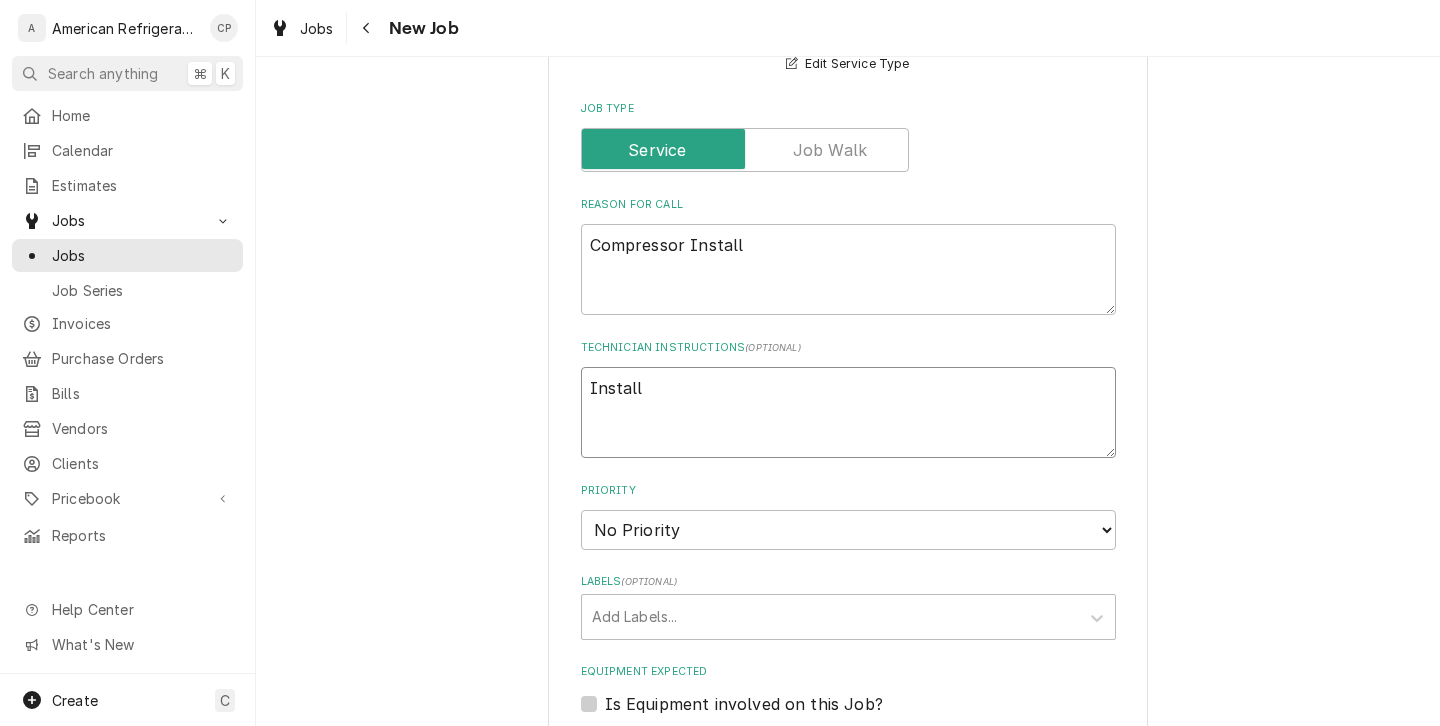 type on "x" 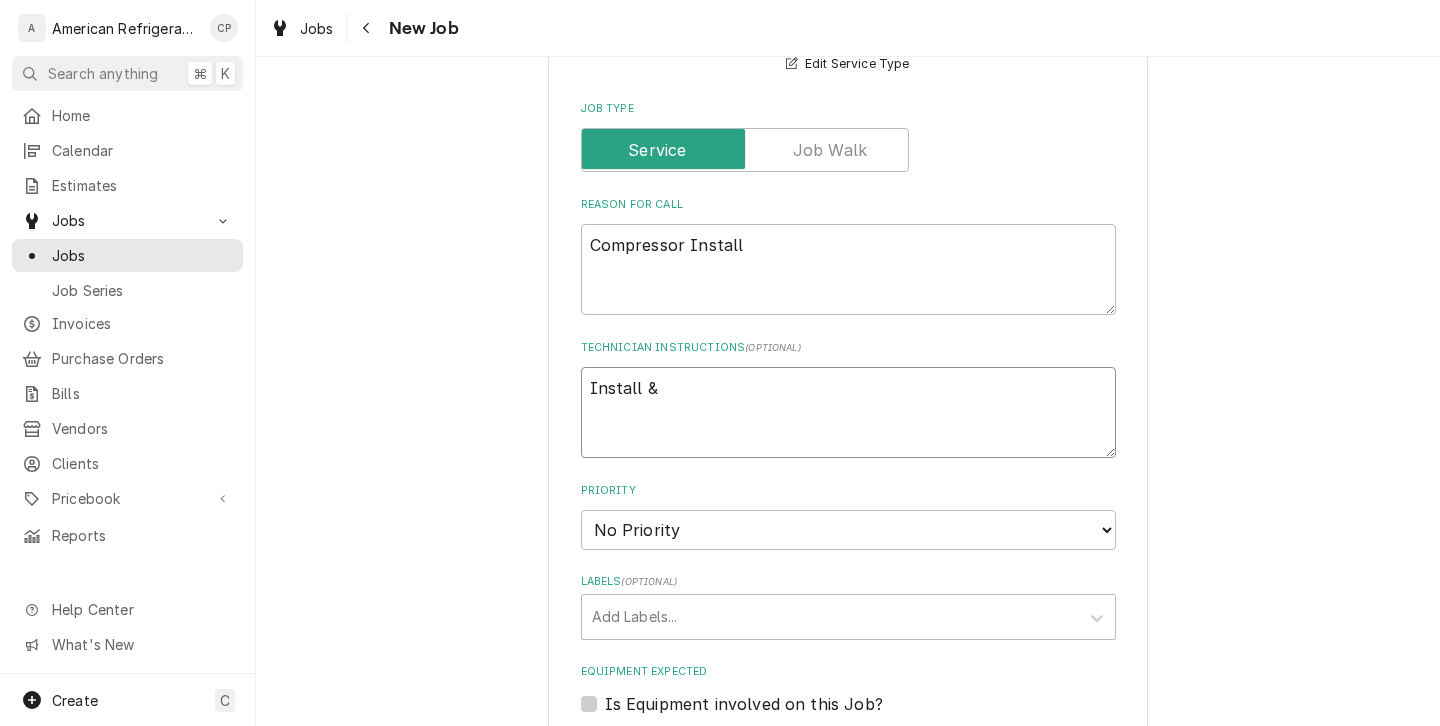 type on "x" 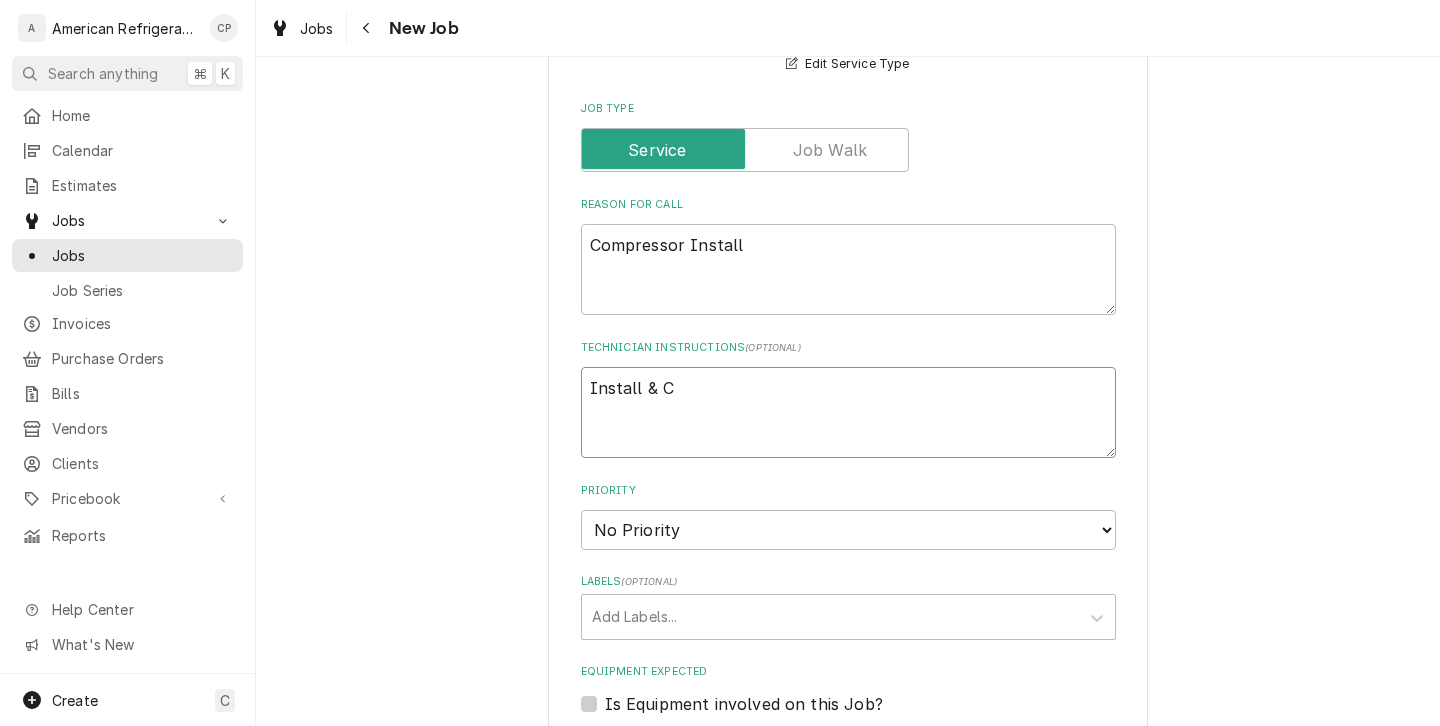 type on "x" 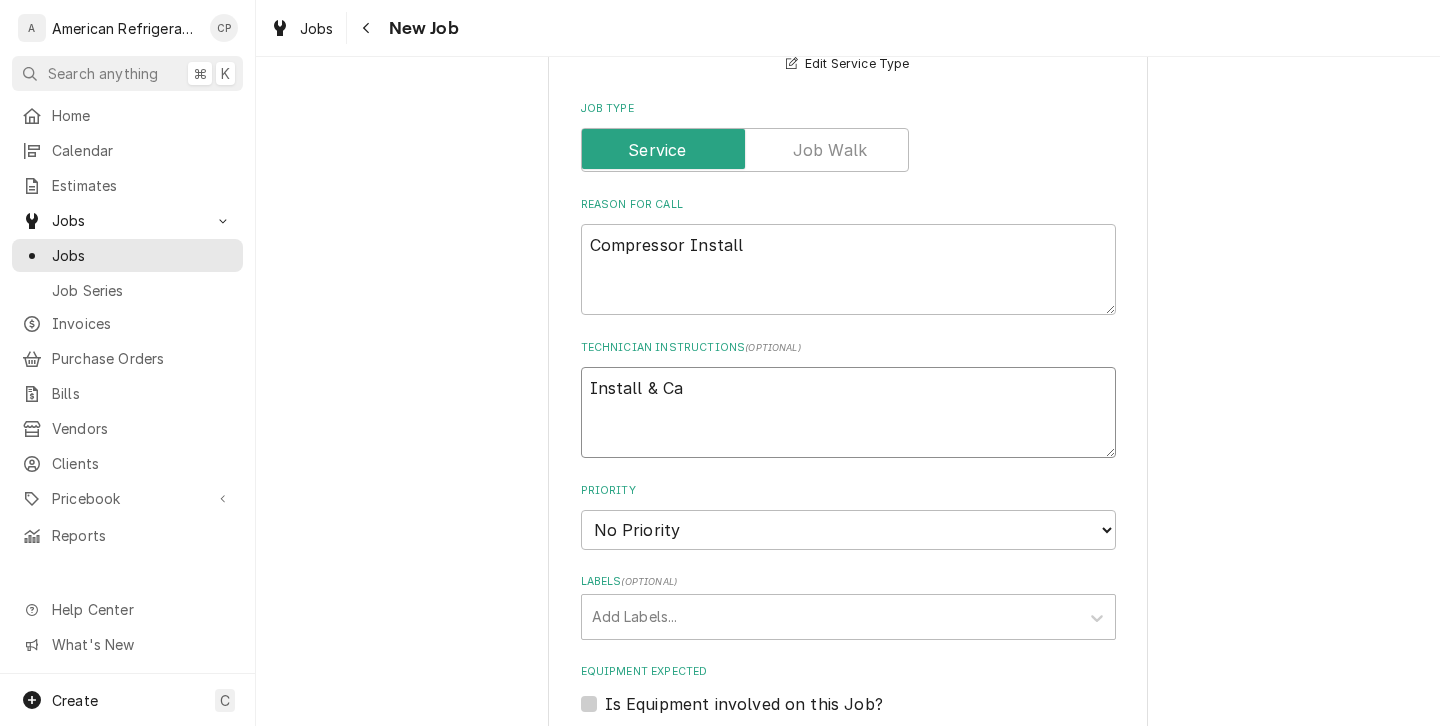 type on "Install & Cal" 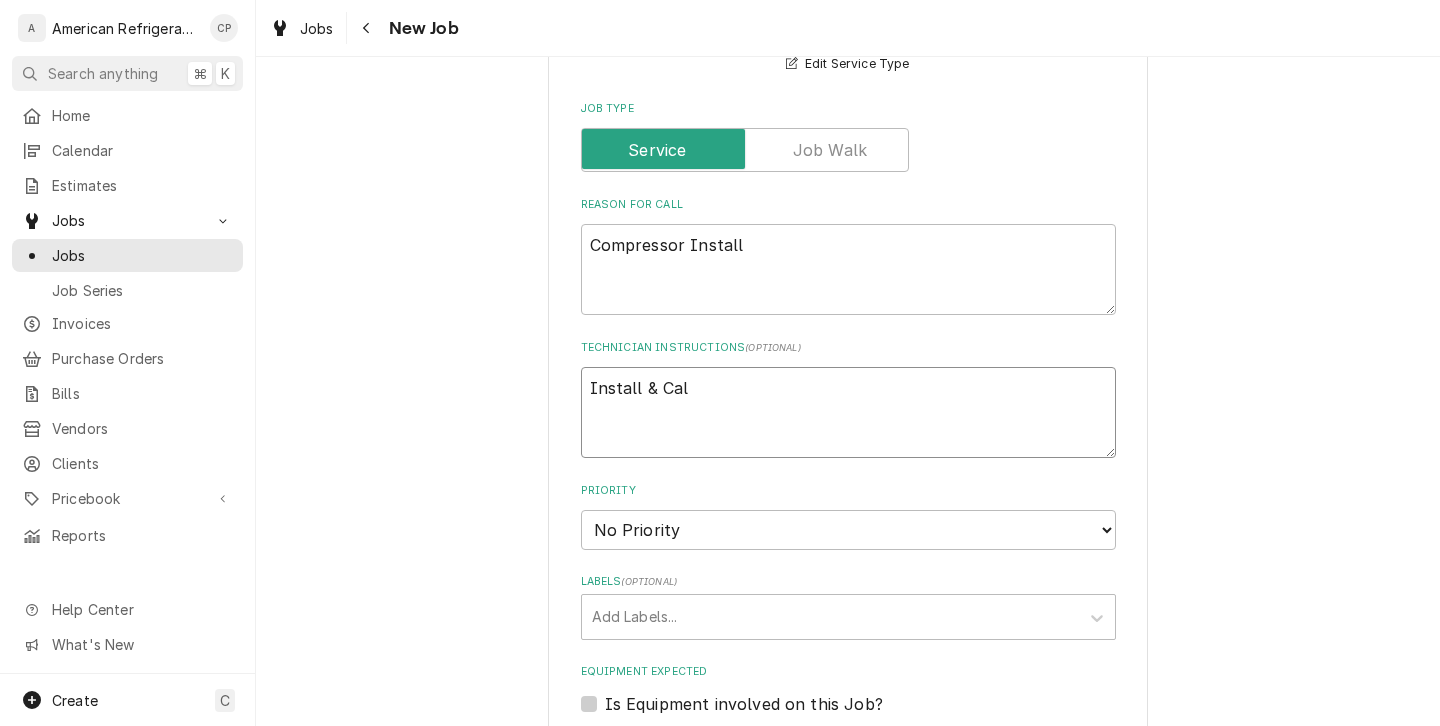 type on "x" 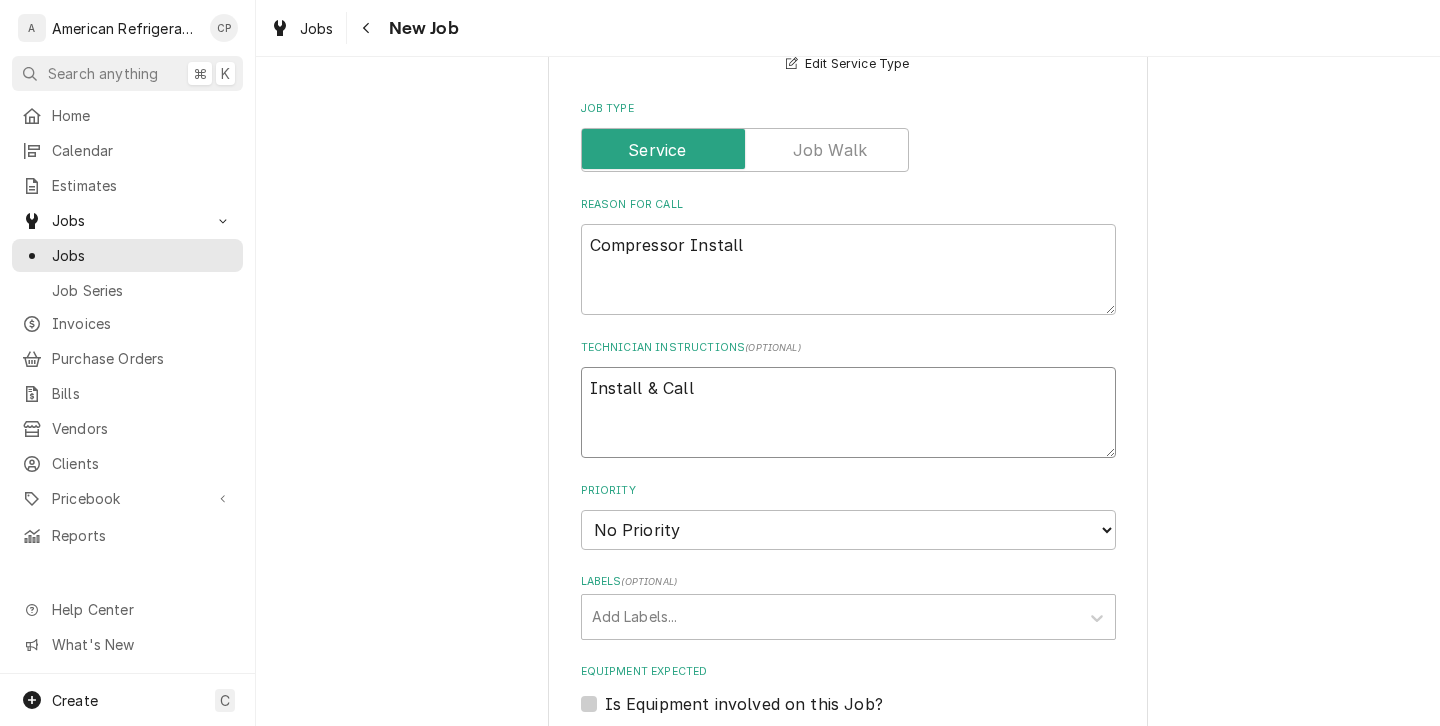 type on "x" 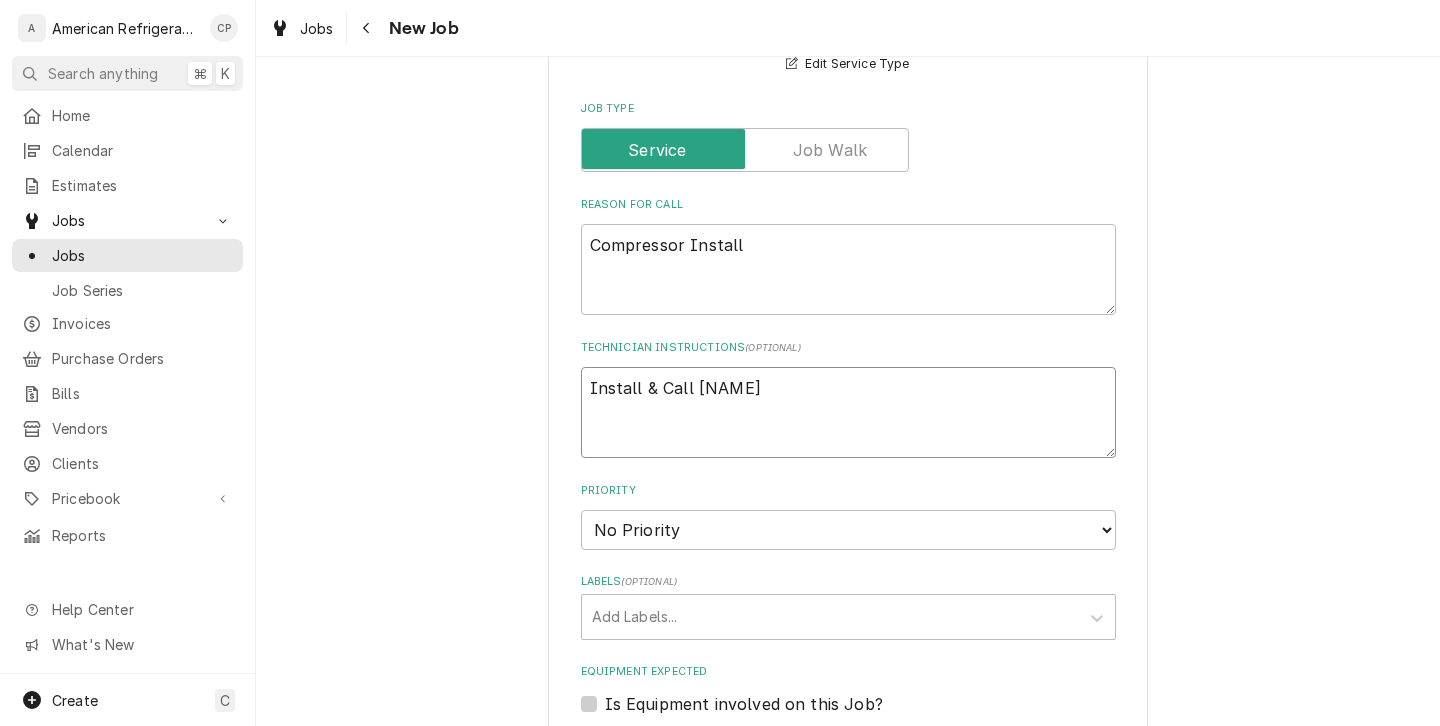 type on "x" 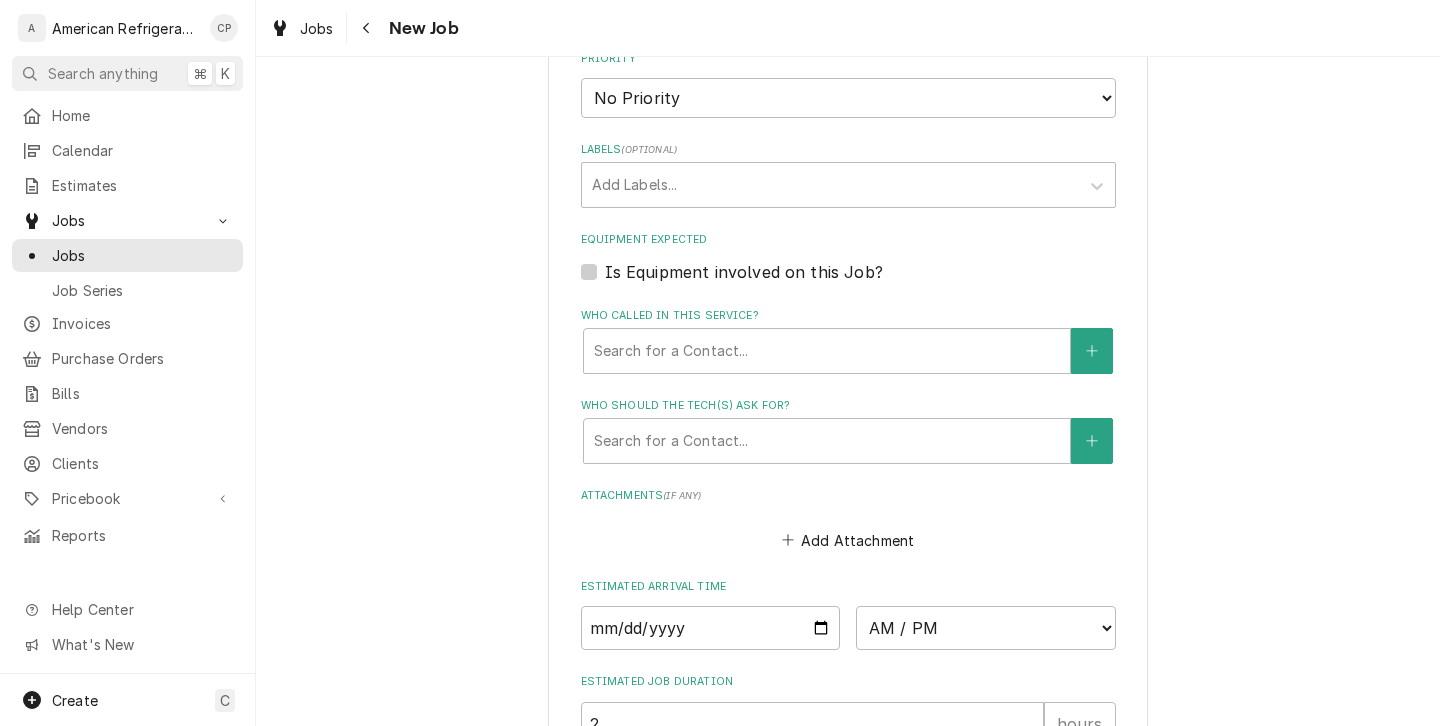 scroll, scrollTop: 1264, scrollLeft: 0, axis: vertical 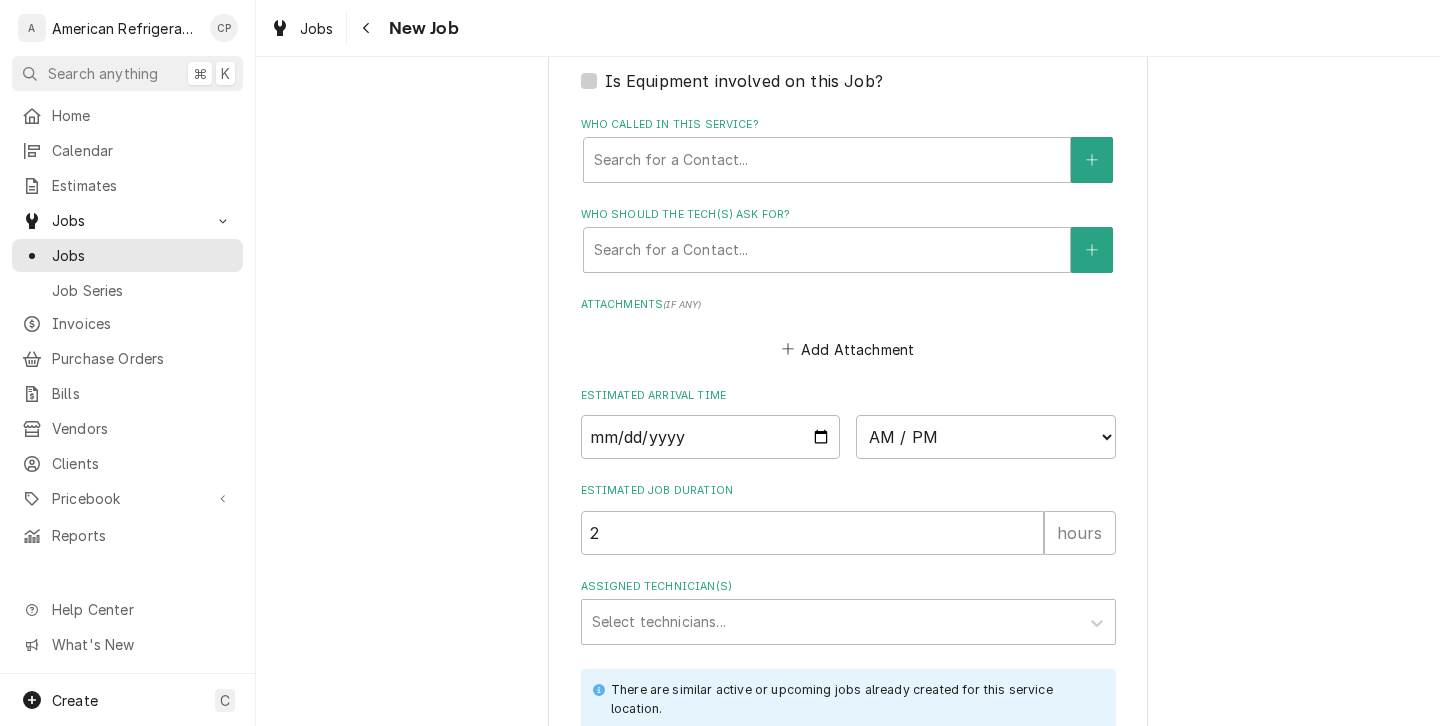 type on "Install & Call Glenn" 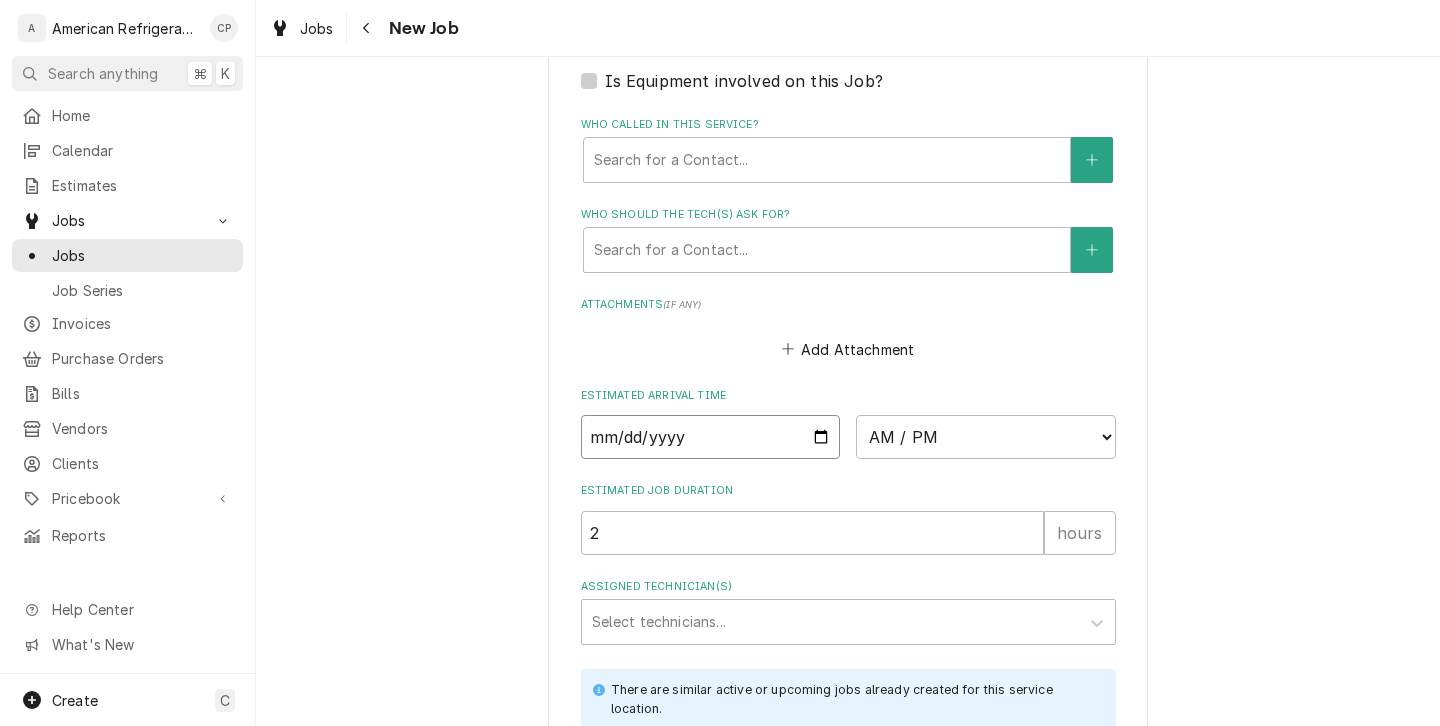click at bounding box center (711, 437) 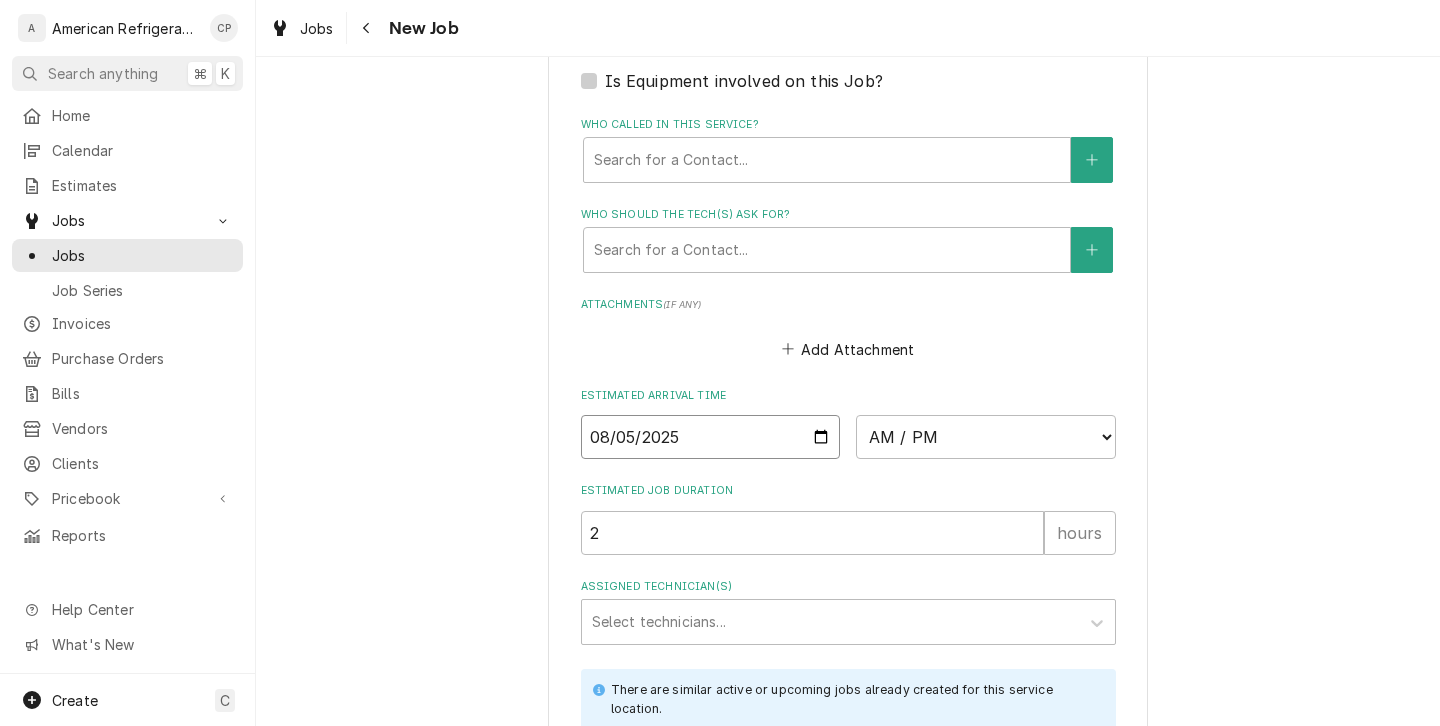 type on "2025-08-05" 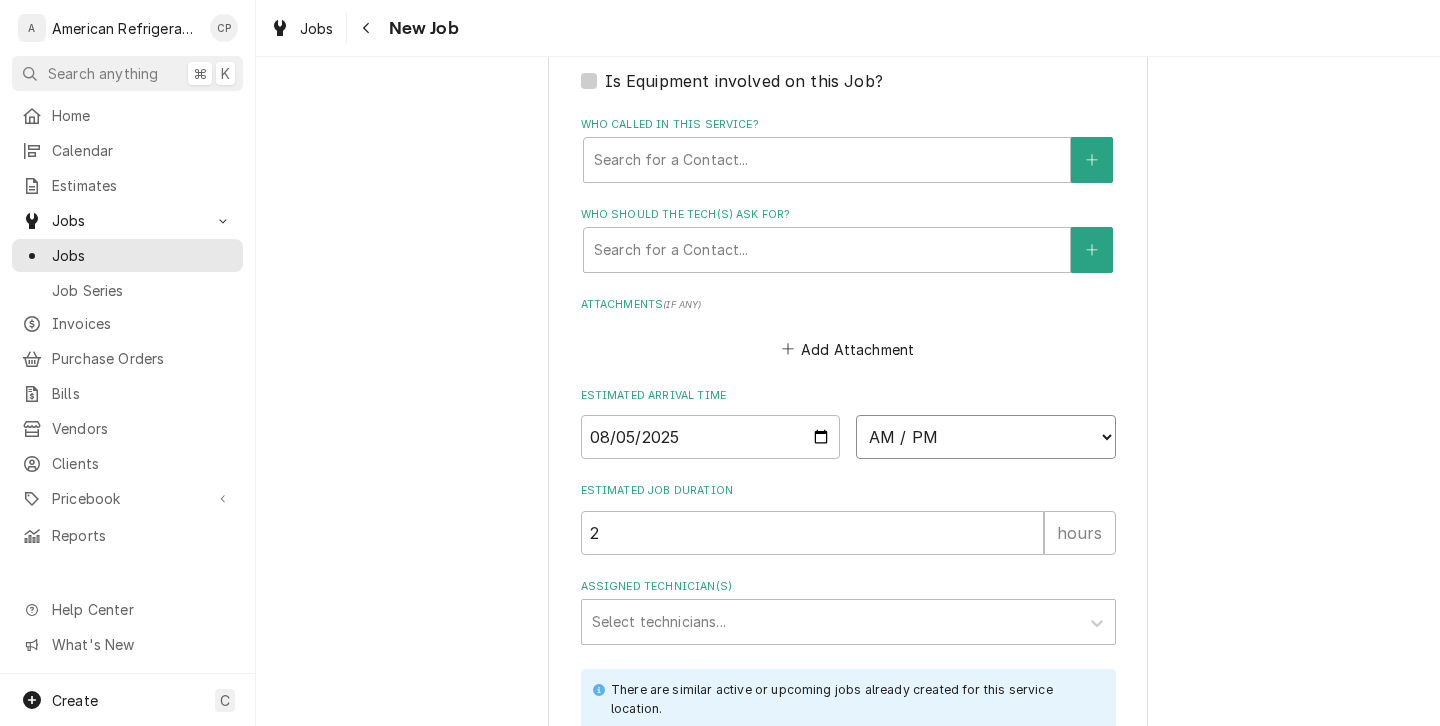 click on "AM / PM 6:00 AM 6:15 AM 6:30 AM 6:45 AM 7:00 AM 7:15 AM 7:30 AM 7:45 AM 8:00 AM 8:15 AM 8:30 AM 8:45 AM 9:00 AM 9:15 AM 9:30 AM 9:45 AM 10:00 AM 10:15 AM 10:30 AM 10:45 AM 11:00 AM 11:15 AM 11:30 AM 11:45 AM 12:00 PM 12:15 PM 12:30 PM 12:45 PM 1:00 PM 1:15 PM 1:30 PM 1:45 PM 2:00 PM 2:15 PM 2:30 PM 2:45 PM 3:00 PM 3:15 PM 3:30 PM 3:45 PM 4:00 PM 4:15 PM 4:30 PM 4:45 PM 5:00 PM 5:15 PM 5:30 PM 5:45 PM 6:00 PM 6:15 PM 6:30 PM 6:45 PM 7:00 PM 7:15 PM 7:30 PM 7:45 PM 8:00 PM 8:15 PM 8:30 PM 8:45 PM 9:00 PM 9:15 PM 9:30 PM 9:45 PM 10:00 PM 10:15 PM 10:30 PM 10:45 PM 11:00 PM 11:15 PM 11:30 PM 11:45 PM 12:00 AM 12:15 AM 12:30 AM 12:45 AM 1:00 AM 1:15 AM 1:30 AM 1:45 AM 2:00 AM 2:15 AM 2:30 AM 2:45 AM 3:00 AM 3:15 AM 3:30 AM 3:45 AM 4:00 AM 4:15 AM 4:30 AM 4:45 AM 5:00 AM 5:15 AM 5:30 AM 5:45 AM" at bounding box center [986, 437] 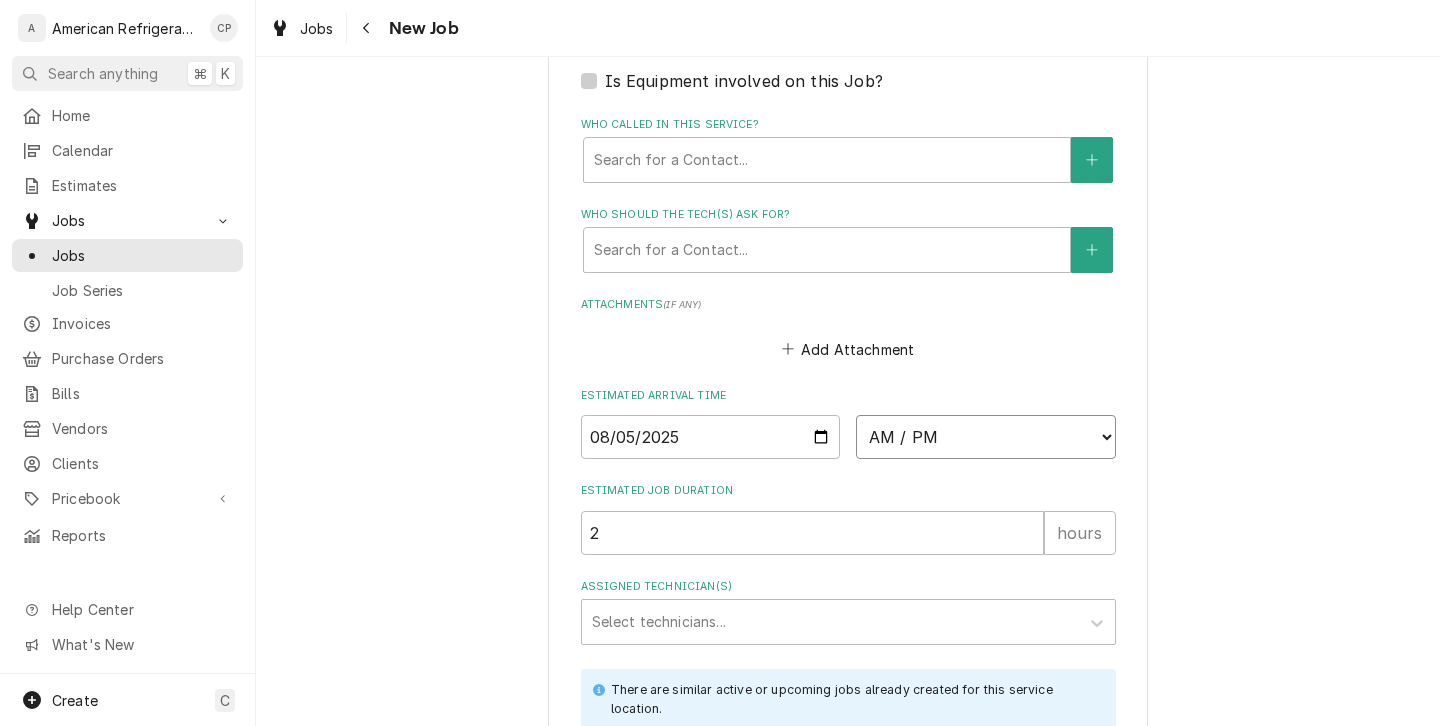 select on "11:00:00" 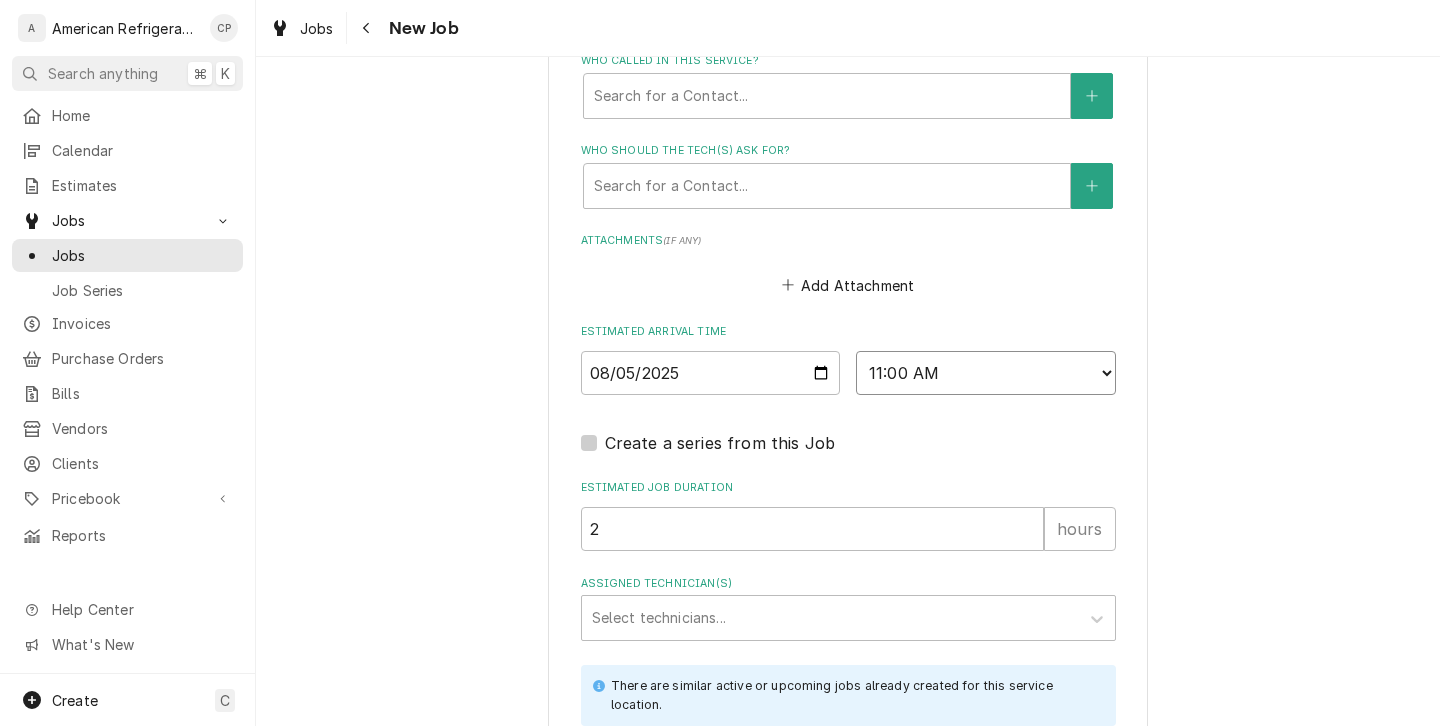 scroll, scrollTop: 1404, scrollLeft: 0, axis: vertical 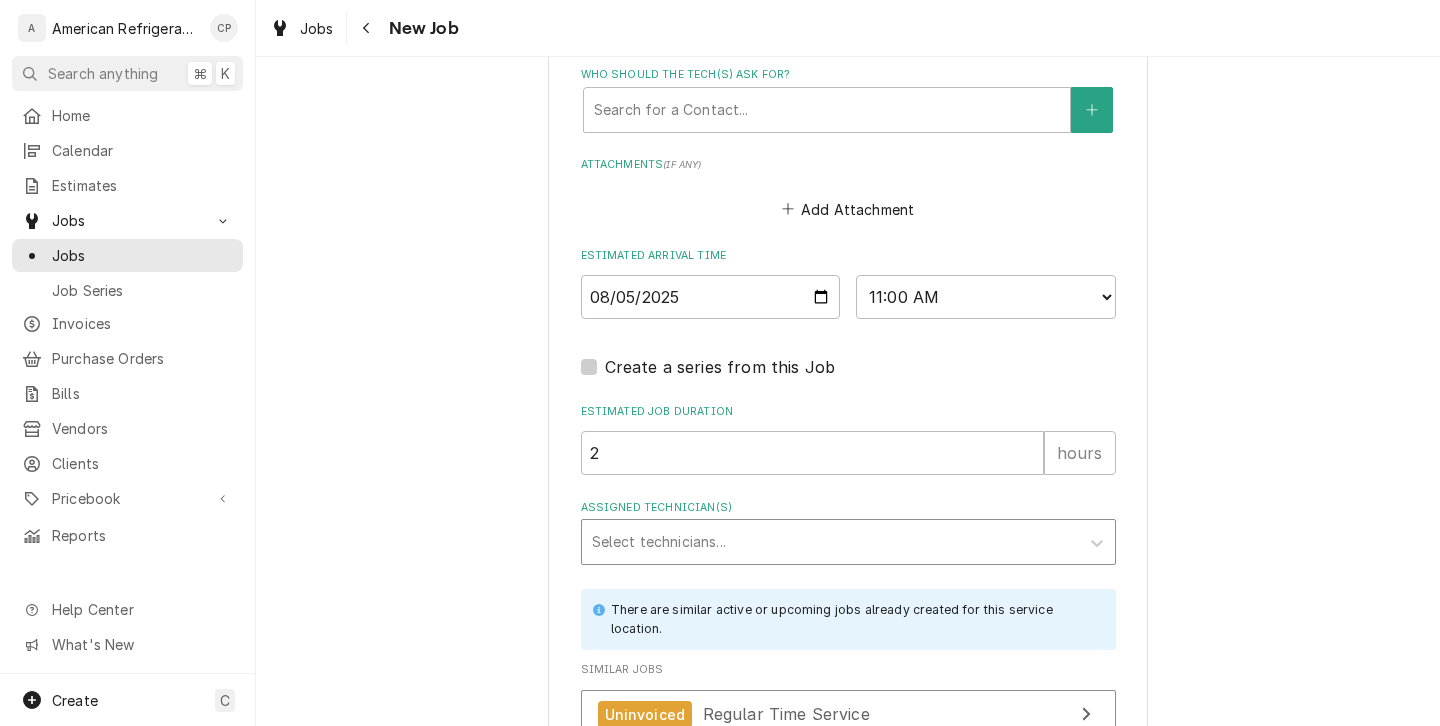 click at bounding box center (830, 542) 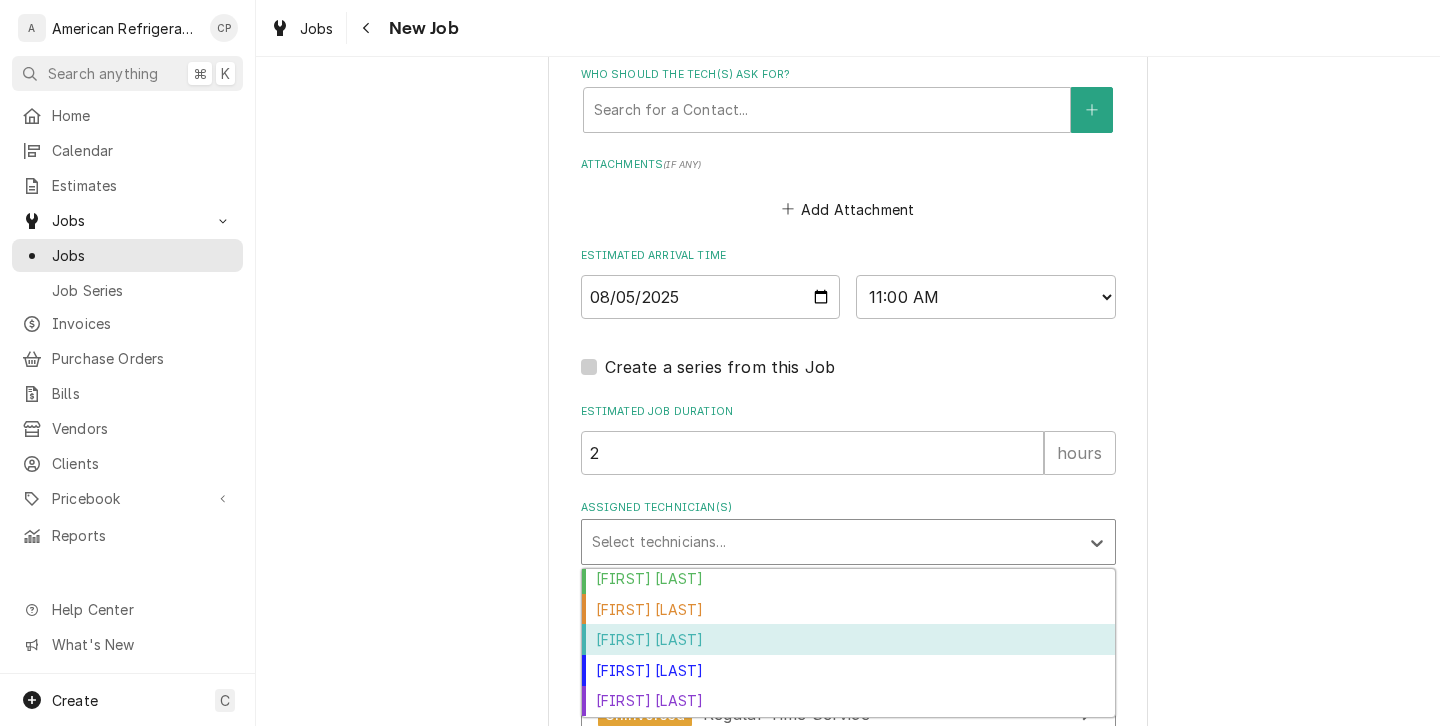scroll, scrollTop: 37, scrollLeft: 0, axis: vertical 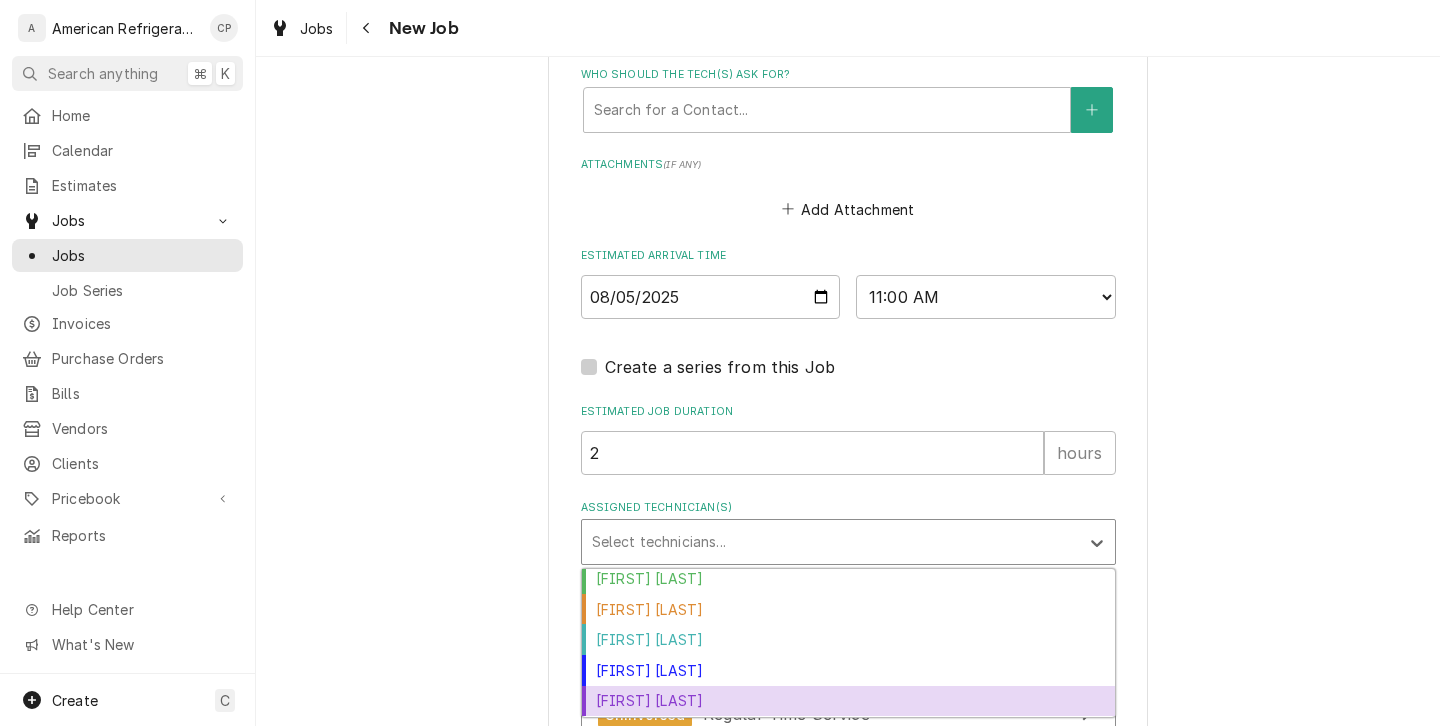 click on "Richard Wirick" at bounding box center (848, 701) 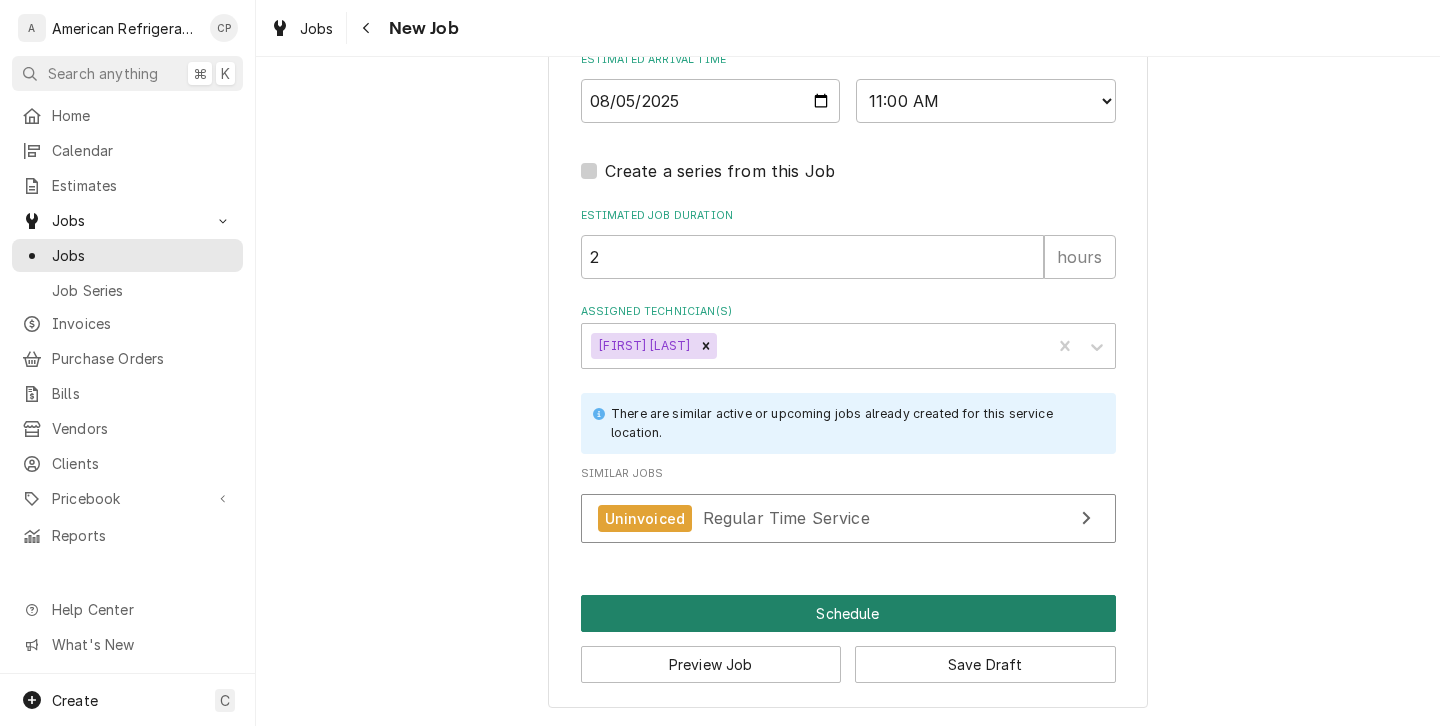 click on "Schedule" at bounding box center (848, 613) 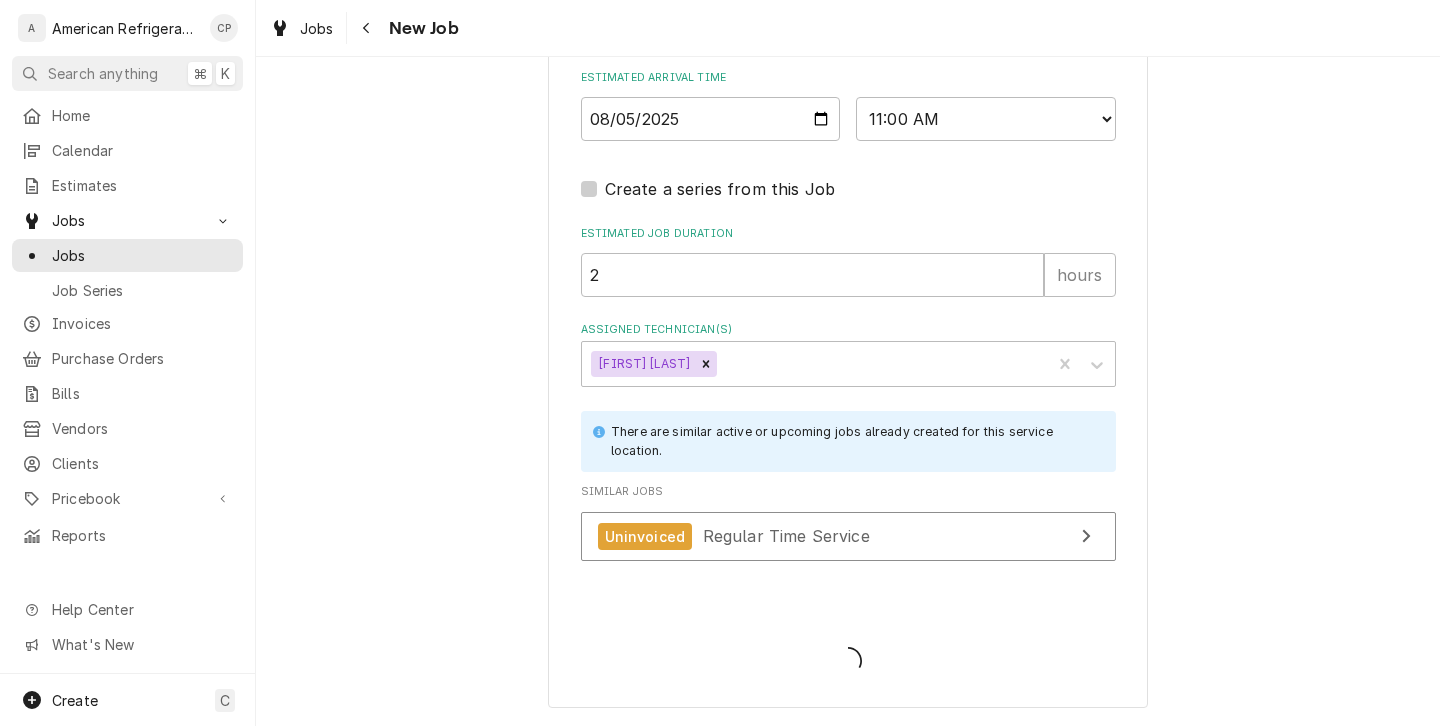 type on "x" 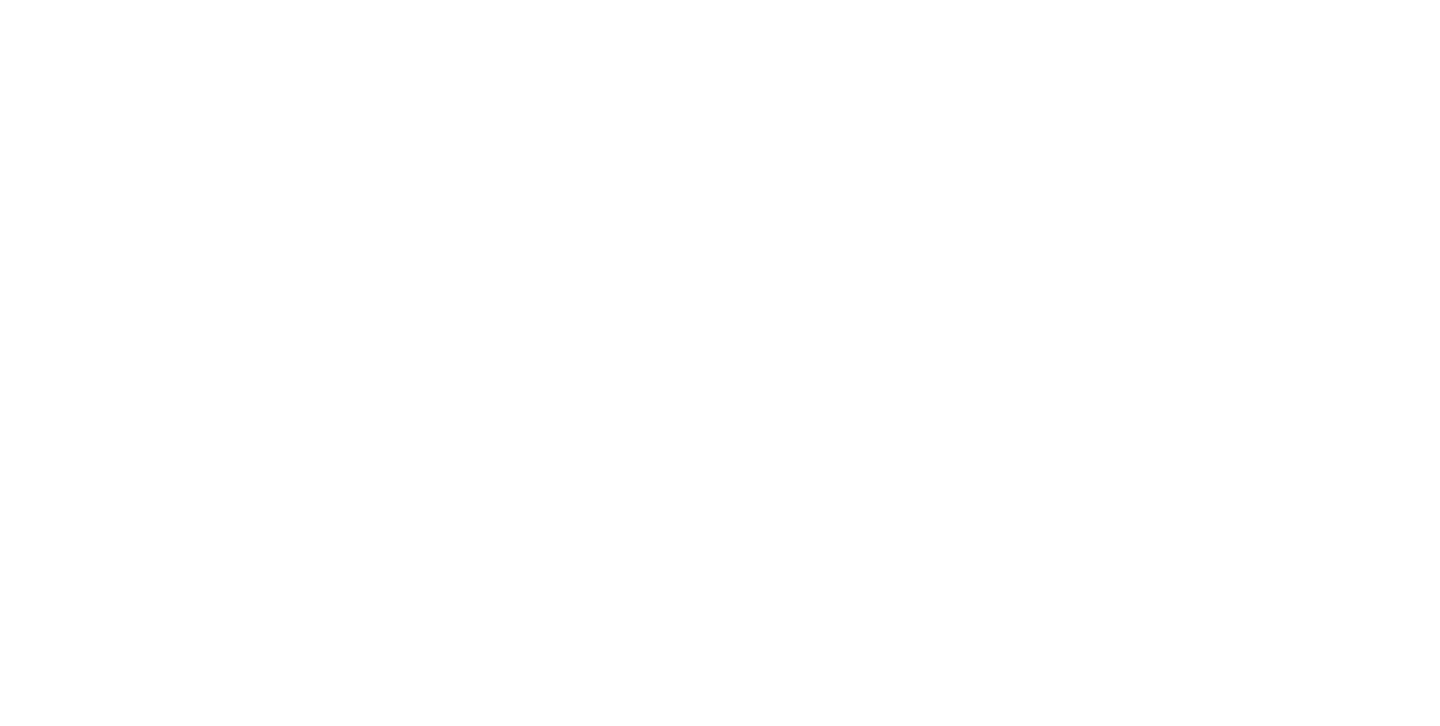 scroll, scrollTop: 0, scrollLeft: 0, axis: both 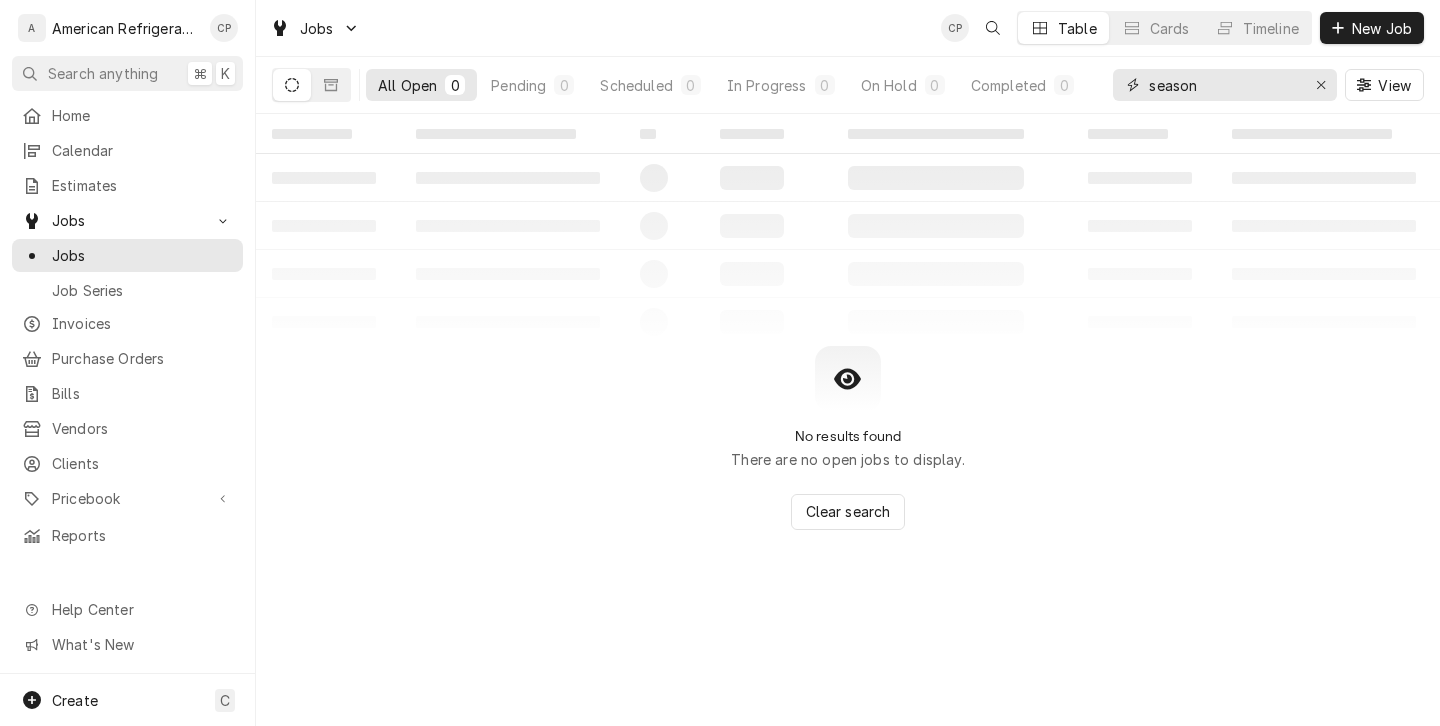click on "season" at bounding box center [1224, 85] 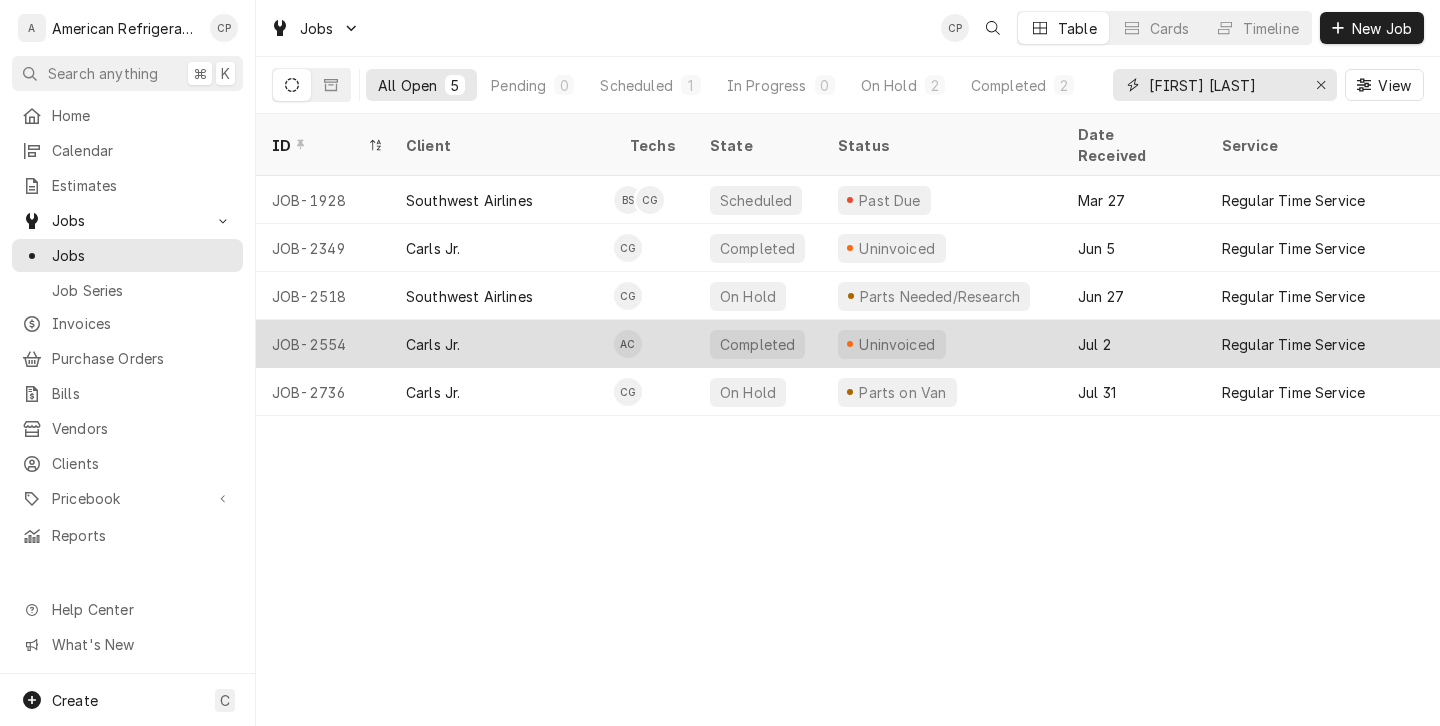 scroll, scrollTop: 0, scrollLeft: 0, axis: both 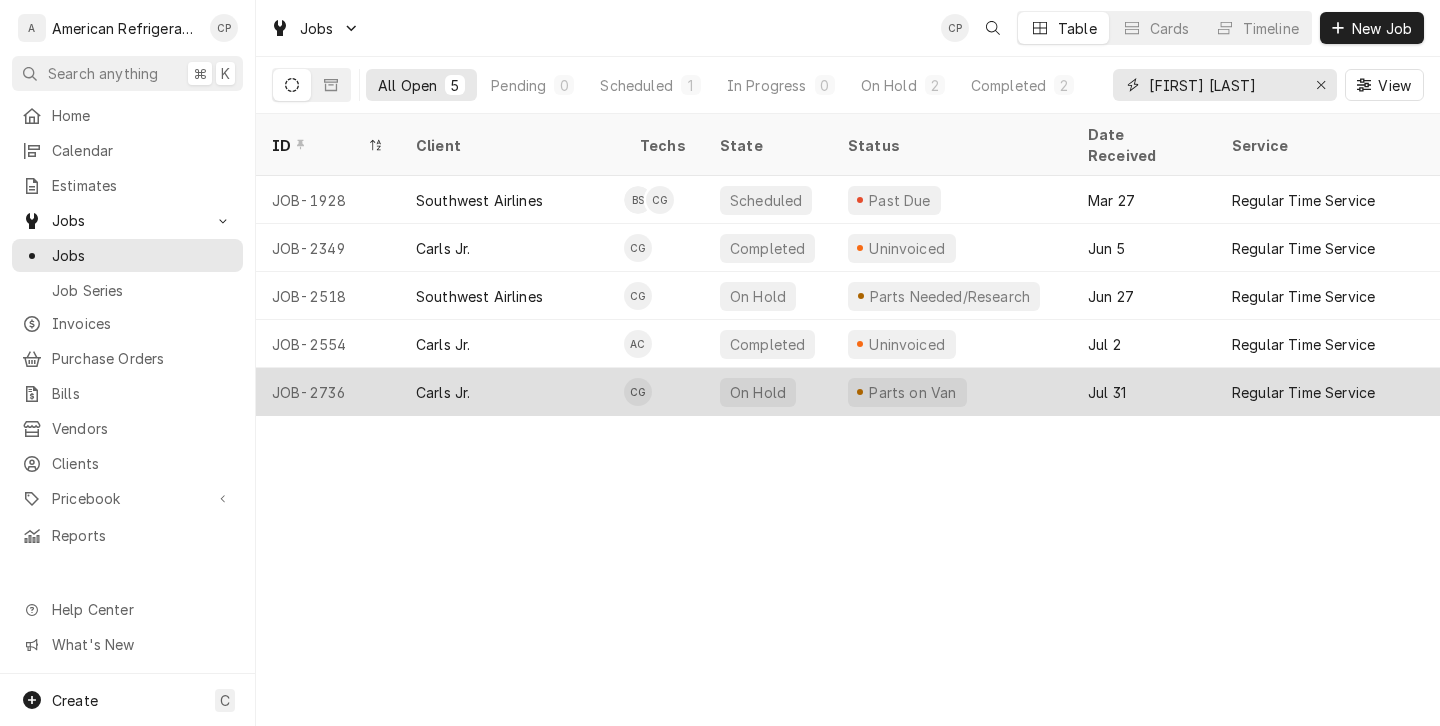 type on "carl west" 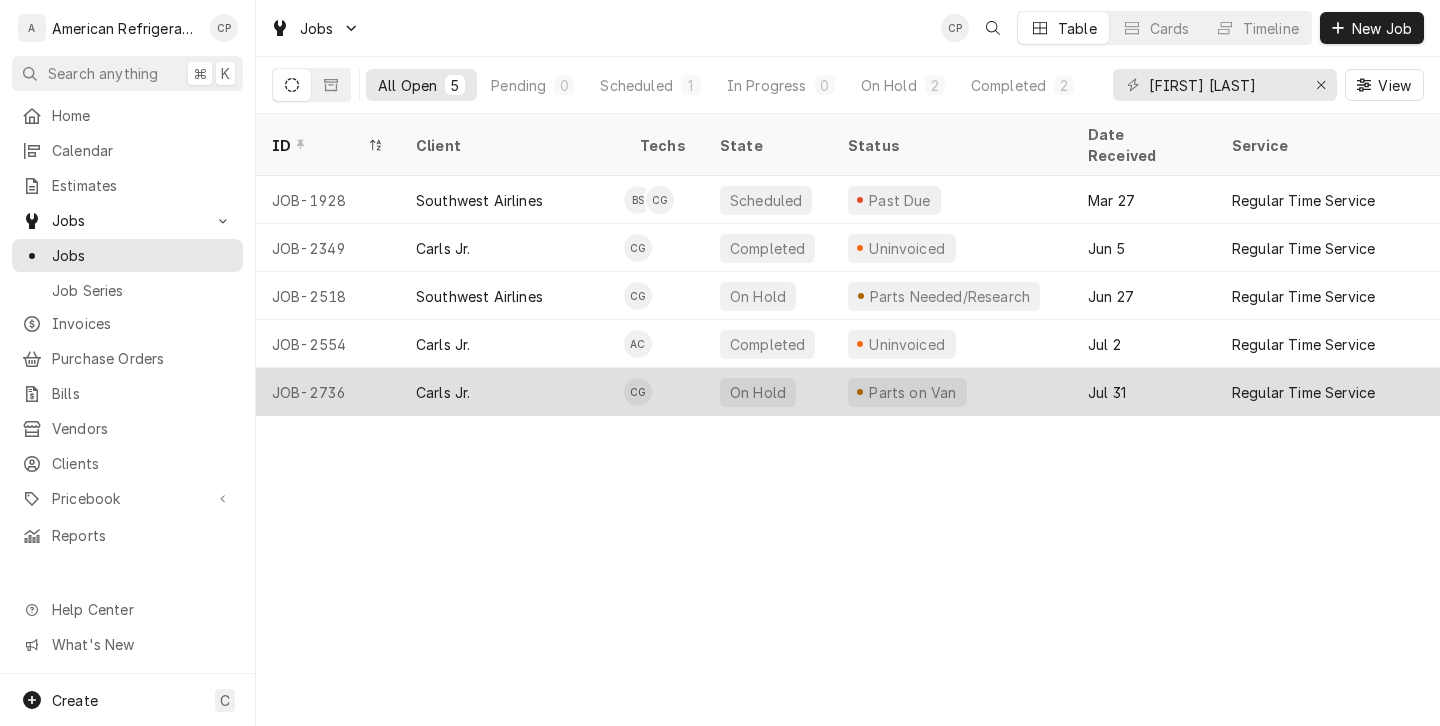 click on "Carls Jr." at bounding box center [512, 392] 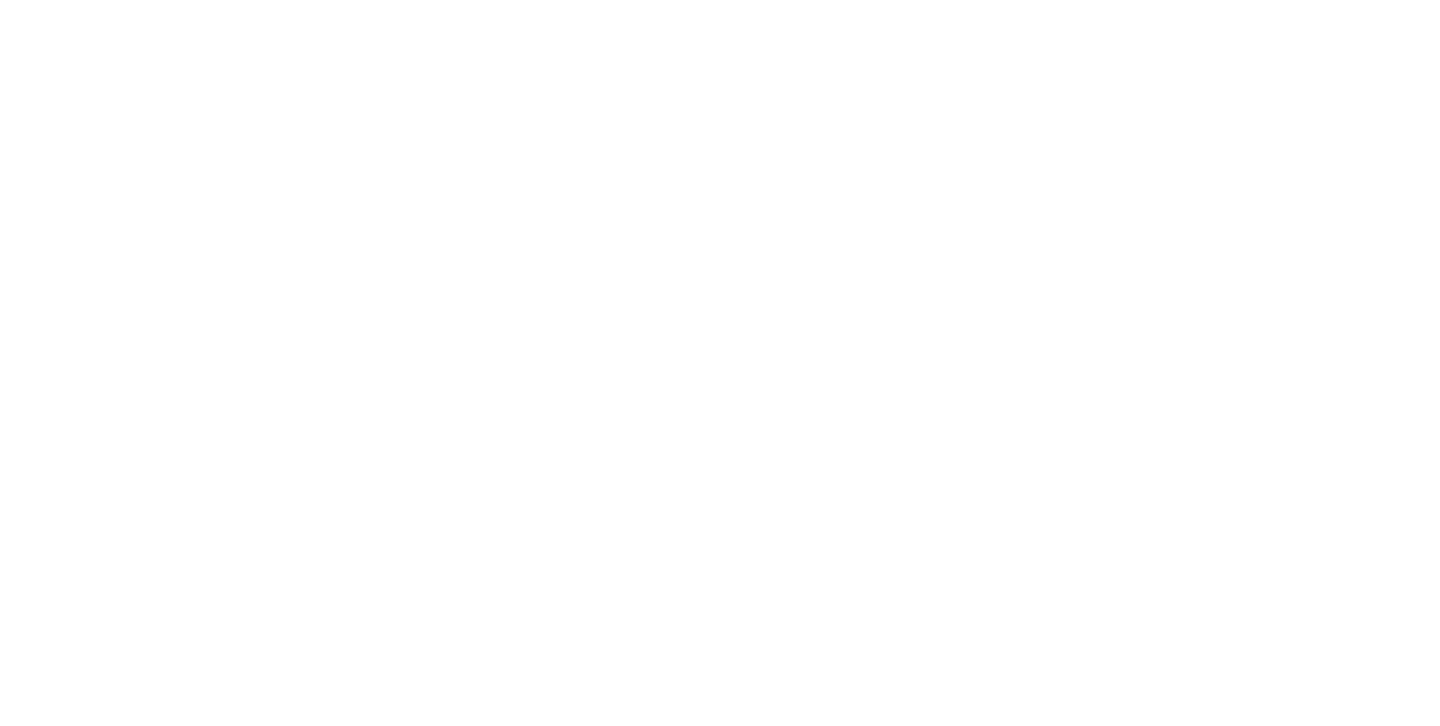 scroll, scrollTop: 0, scrollLeft: 0, axis: both 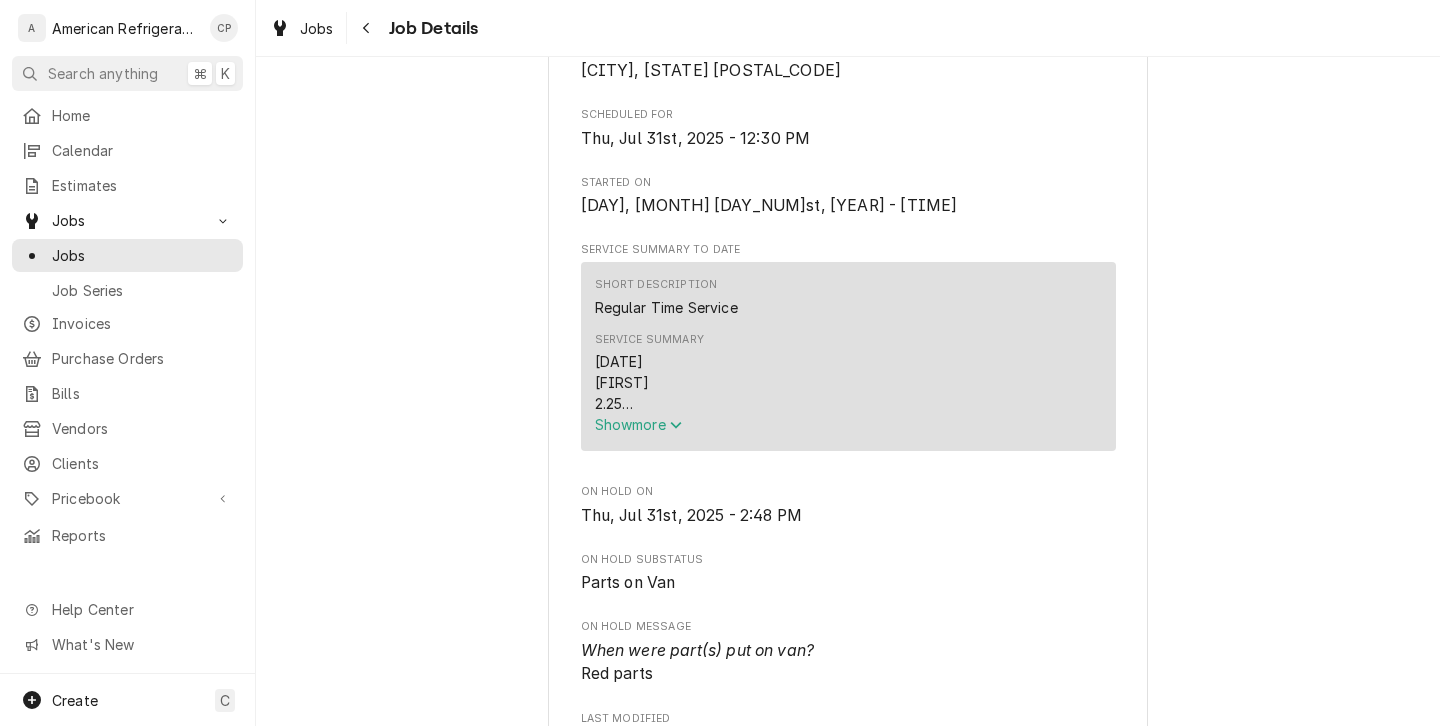 click on "Show  more" at bounding box center [639, 424] 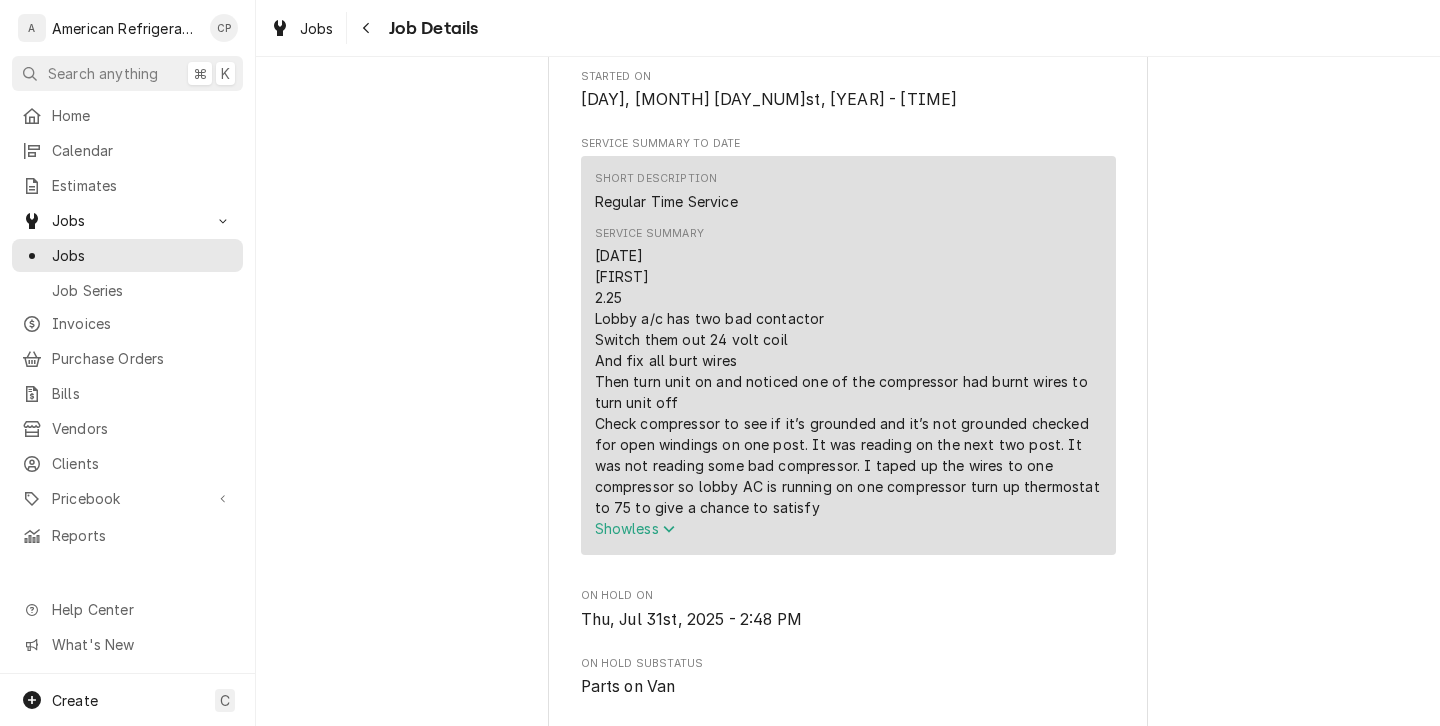 scroll, scrollTop: 674, scrollLeft: 0, axis: vertical 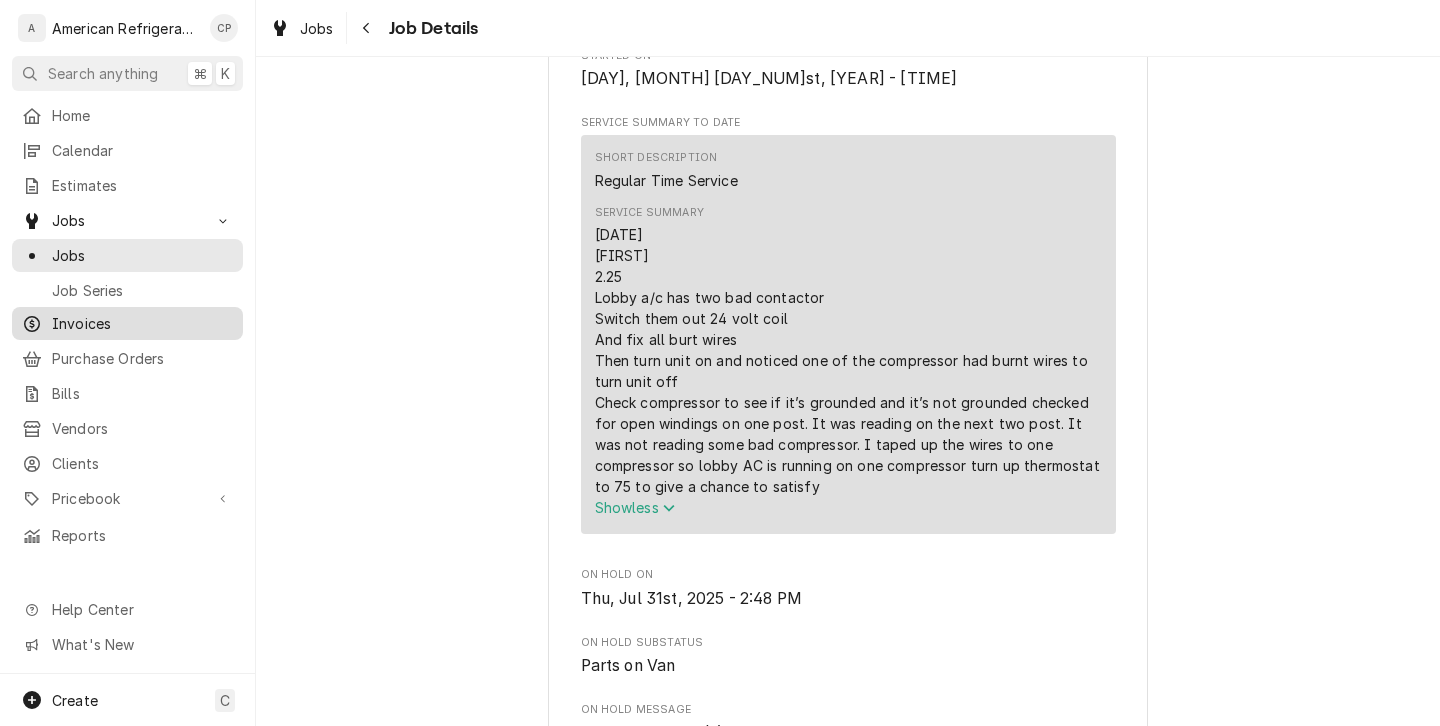 click on "Invoices" at bounding box center [142, 323] 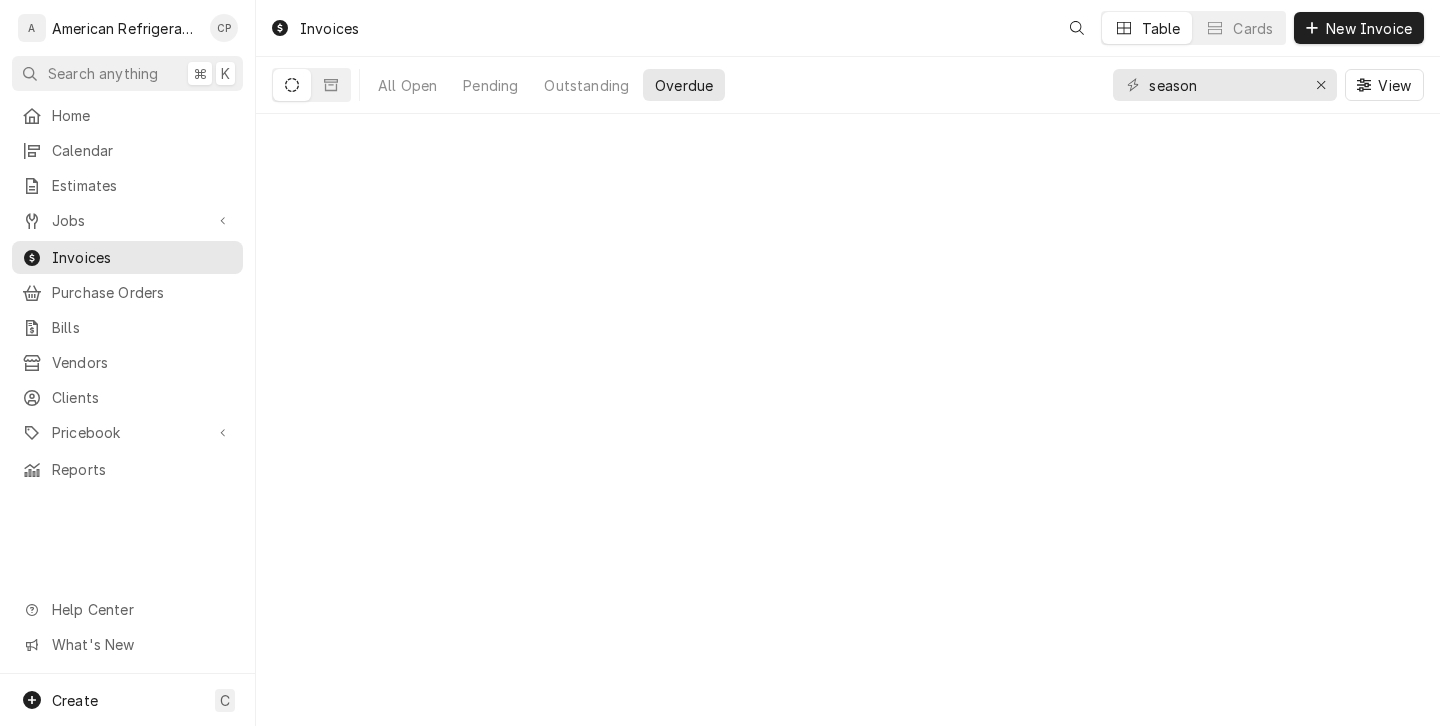 scroll, scrollTop: 0, scrollLeft: 0, axis: both 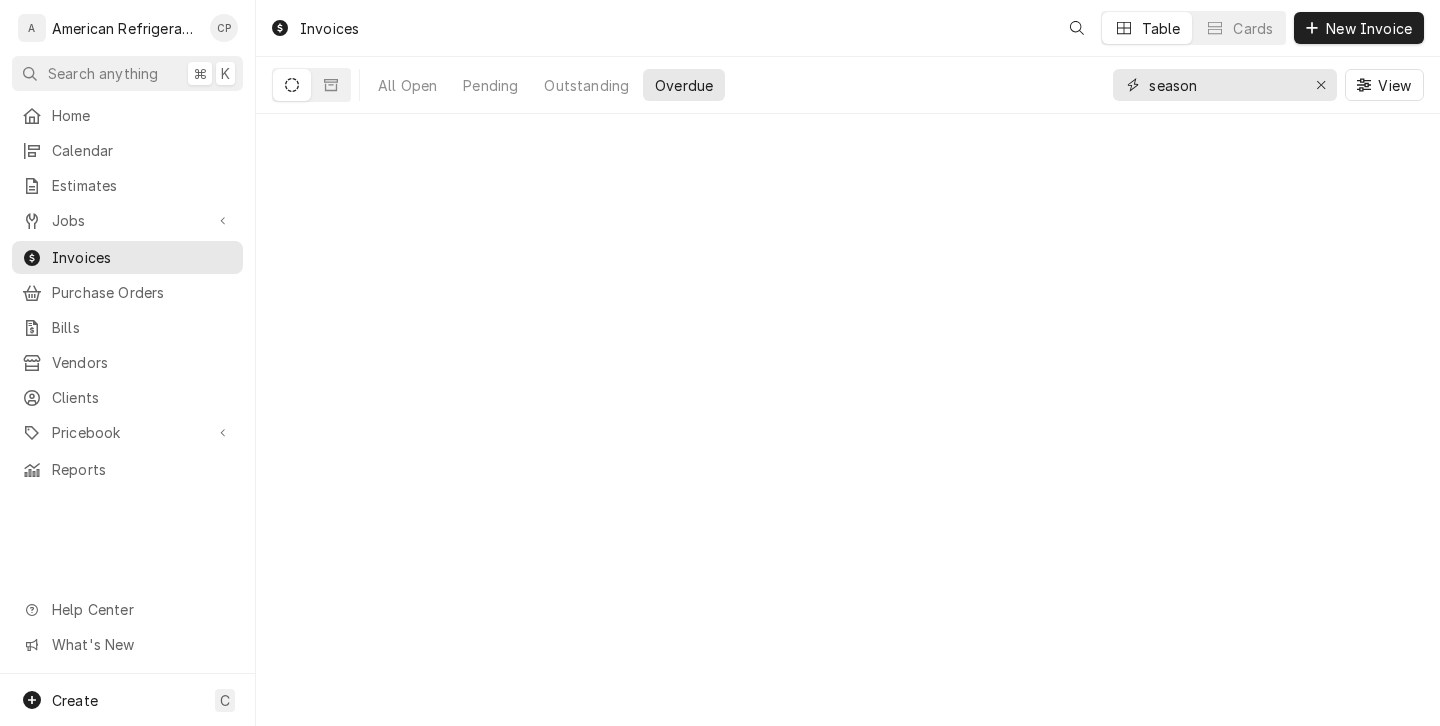 click on "season" at bounding box center [1224, 85] 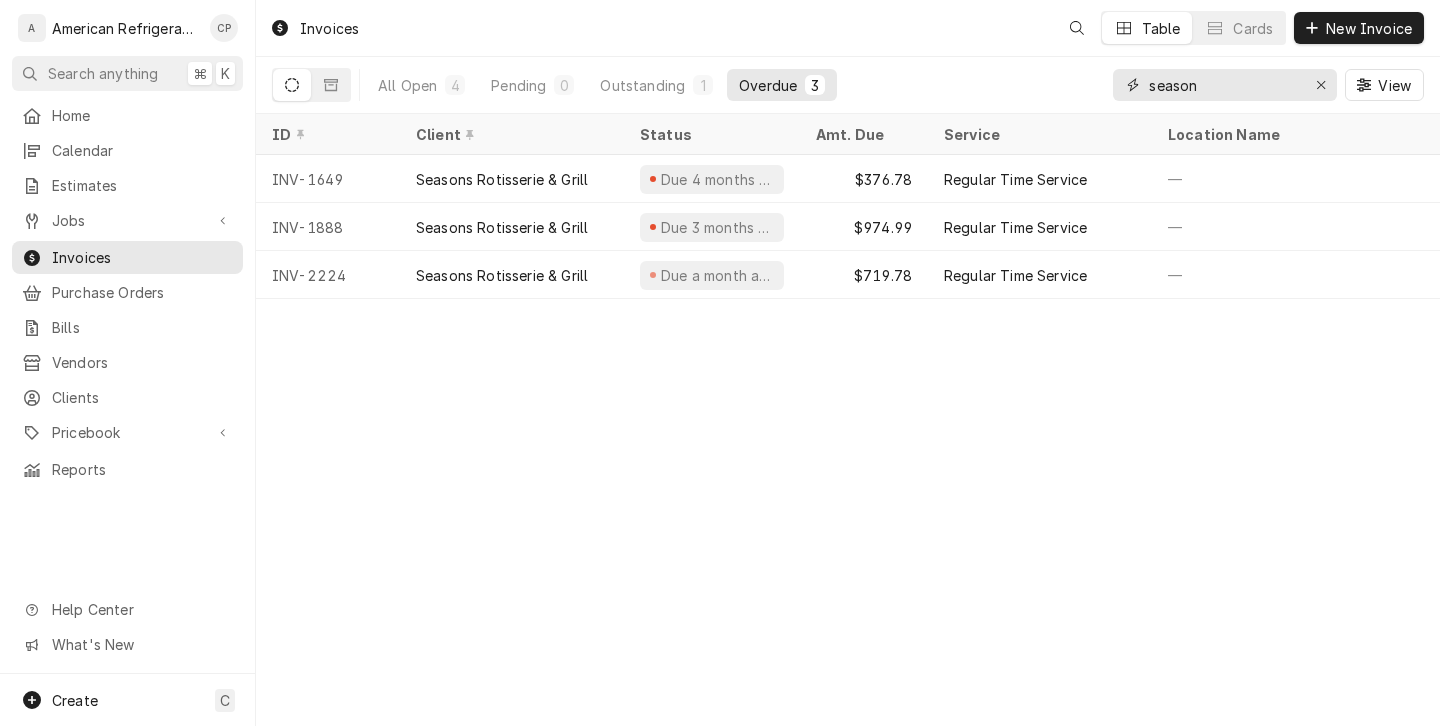 click on "season" at bounding box center [1224, 85] 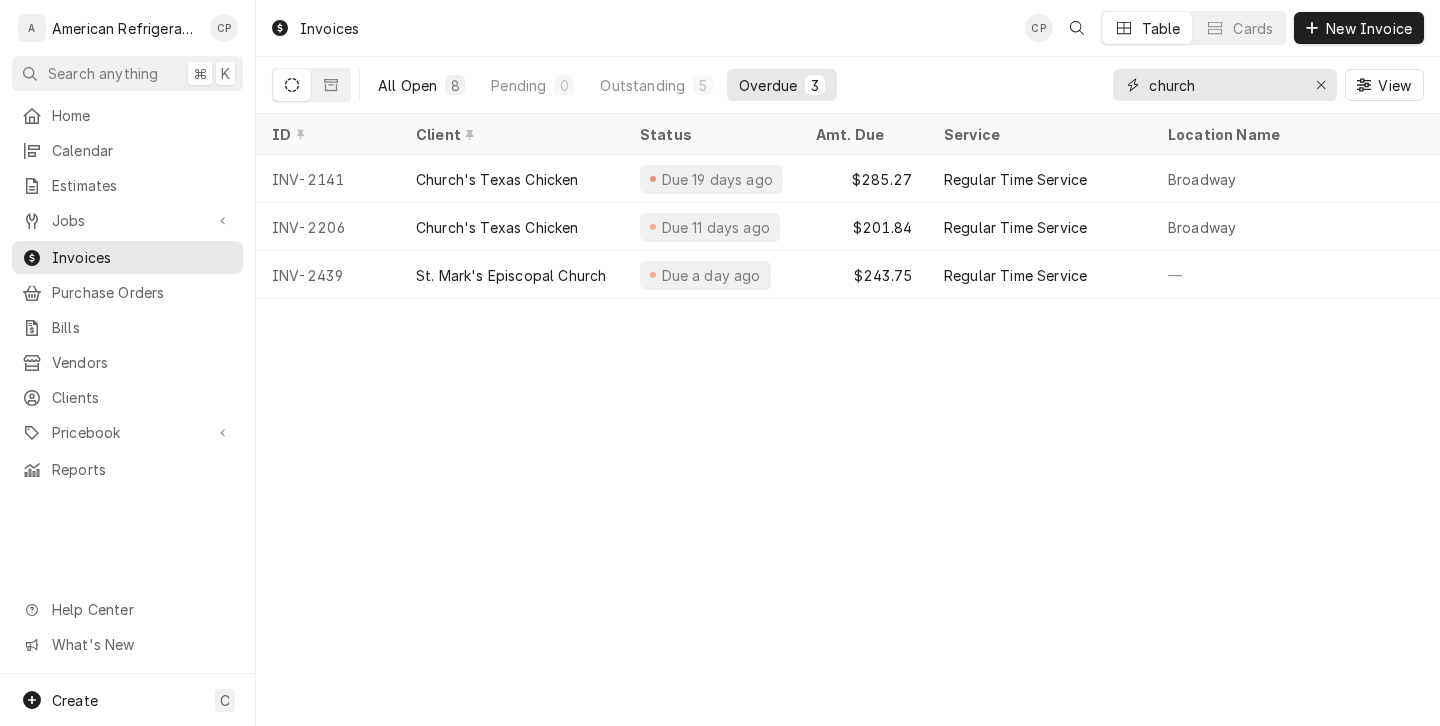 type on "church" 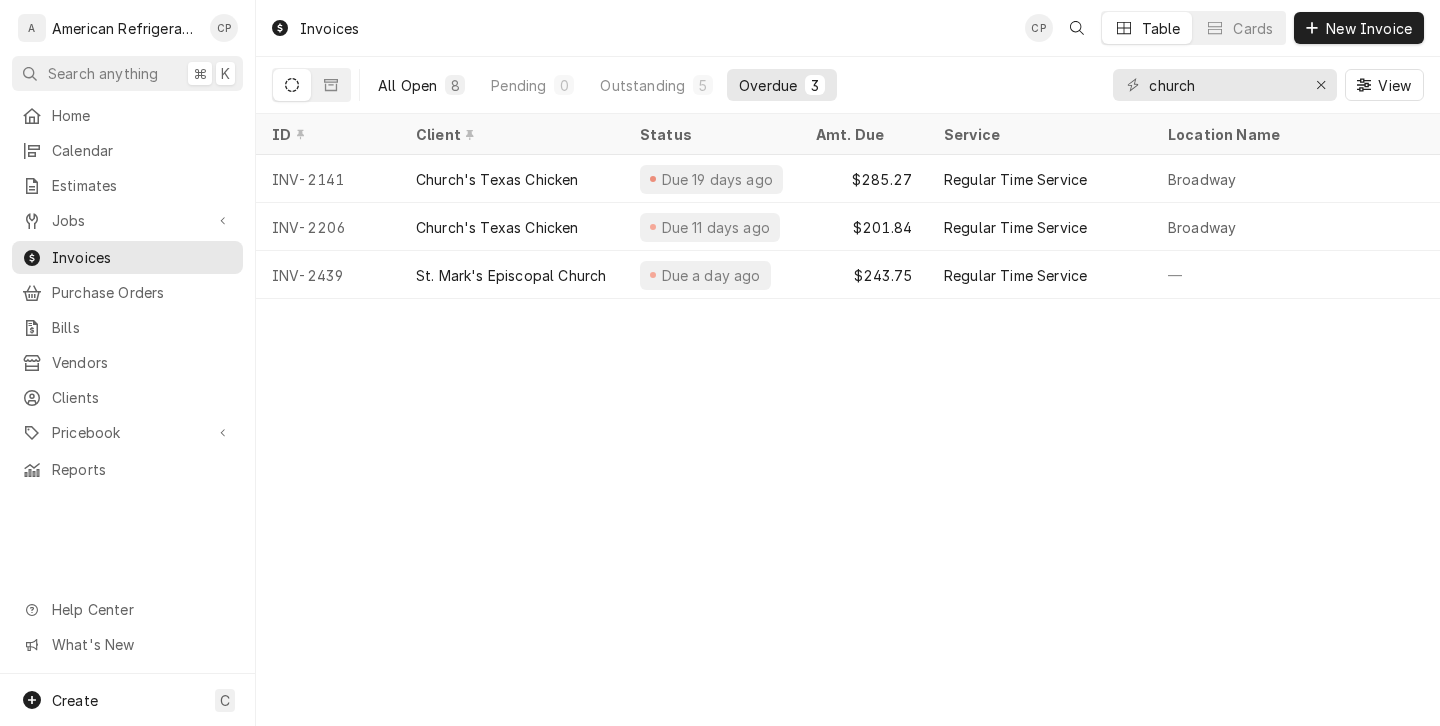click on "All Open" at bounding box center (407, 85) 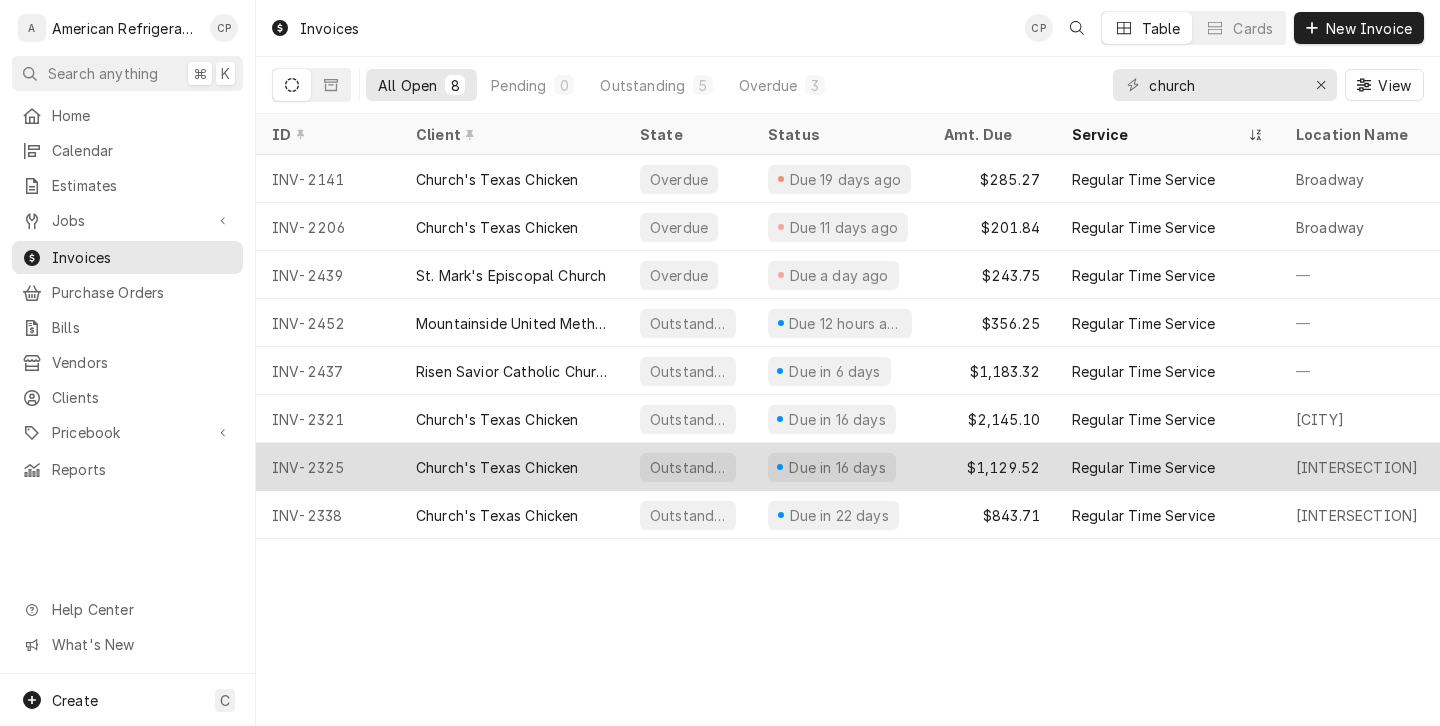 click on "Church's Texas Chicken" at bounding box center (497, 467) 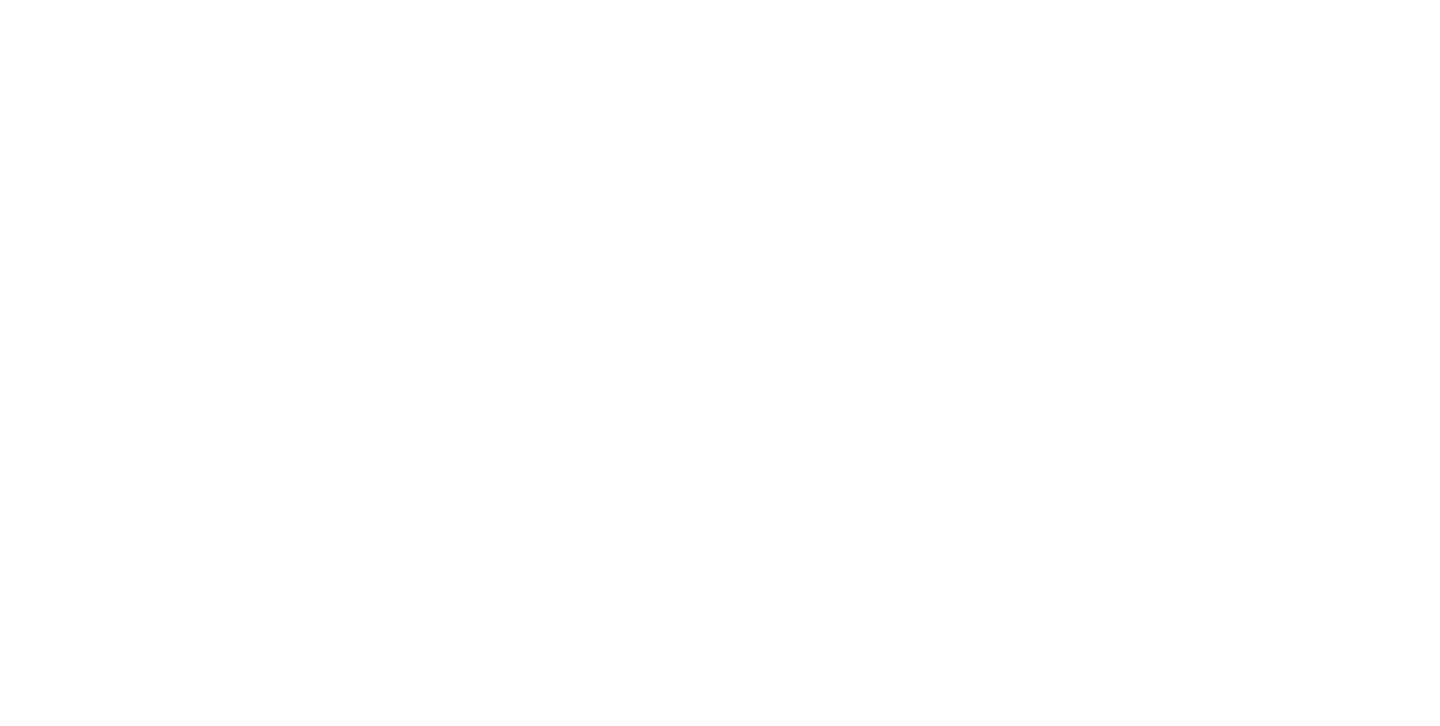 scroll, scrollTop: 0, scrollLeft: 0, axis: both 